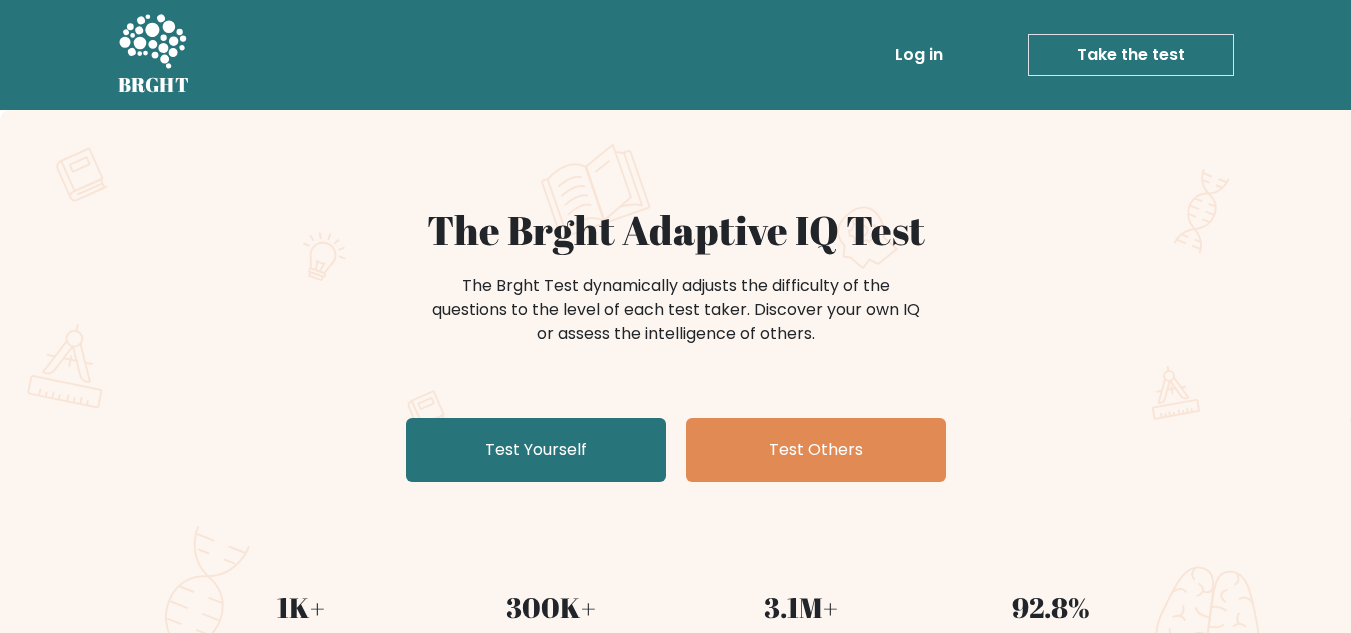 scroll, scrollTop: 0, scrollLeft: 0, axis: both 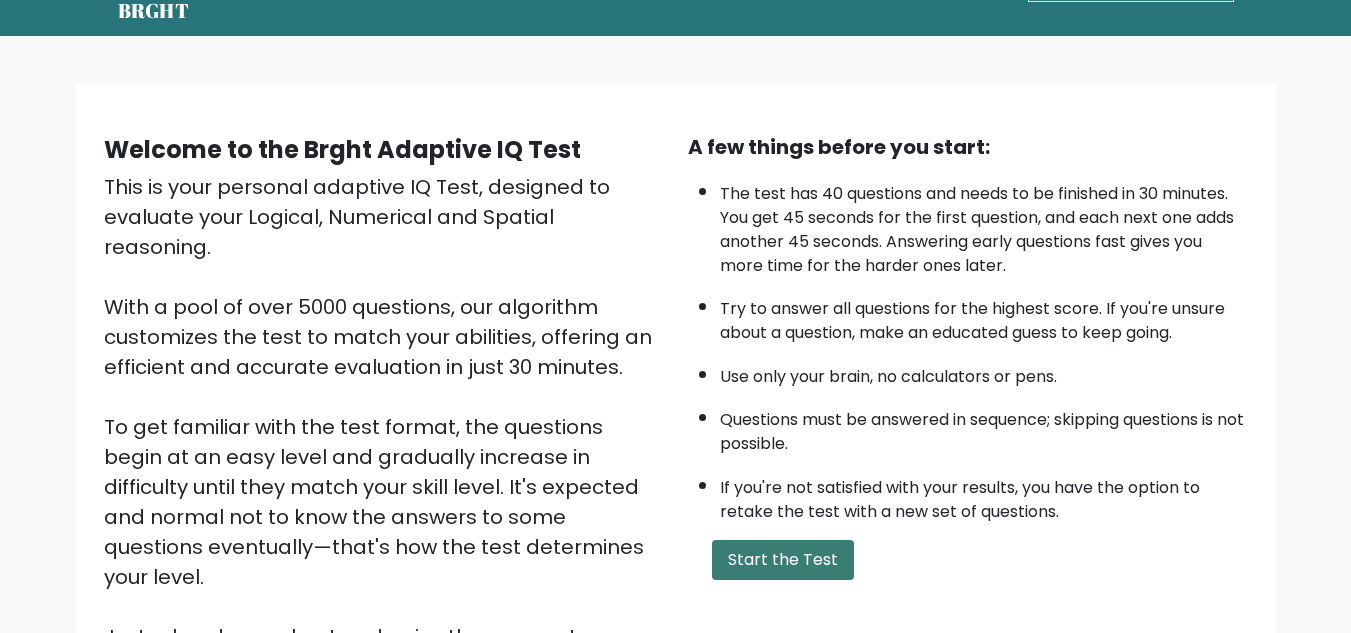 click on "Start the Test" at bounding box center (783, 560) 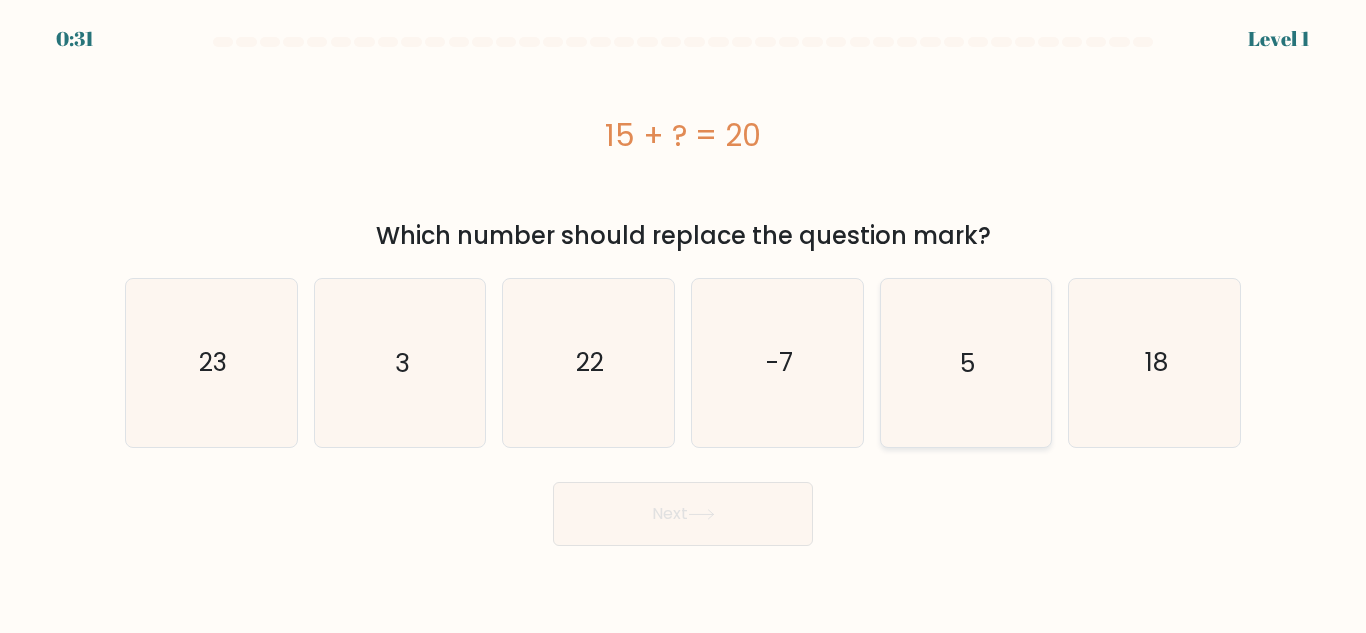 click on "e.
5" at bounding box center (683, 319) 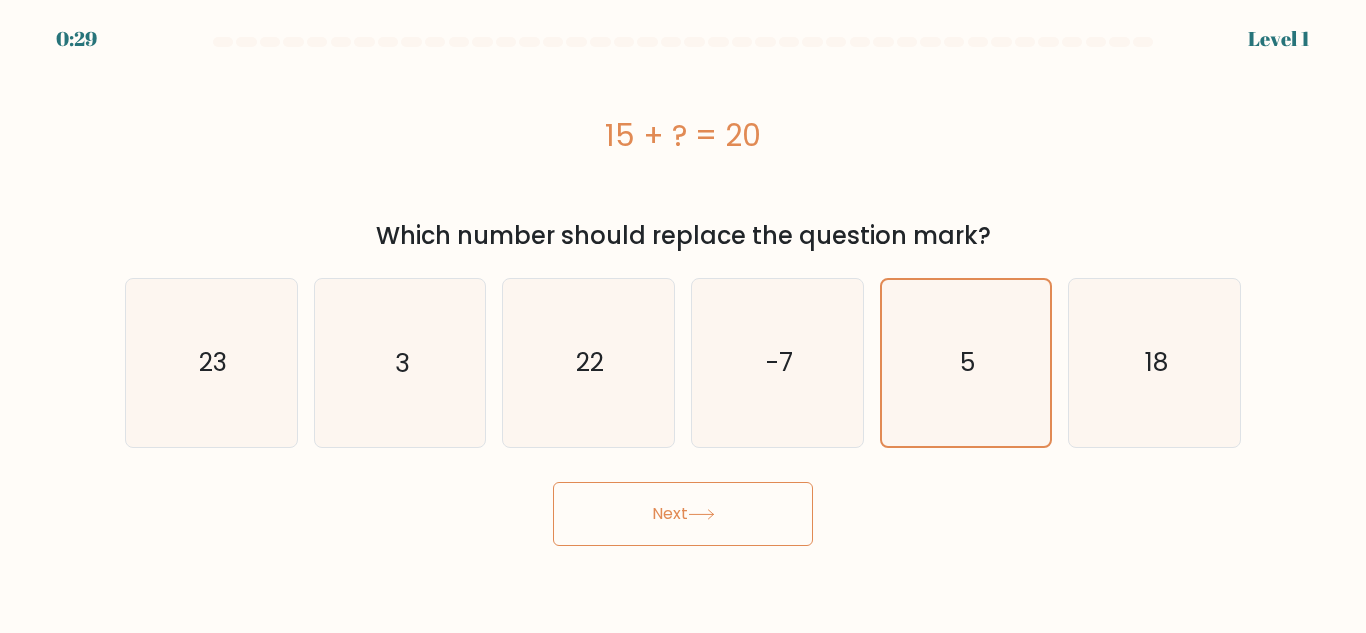 click on "Next" at bounding box center [683, 514] 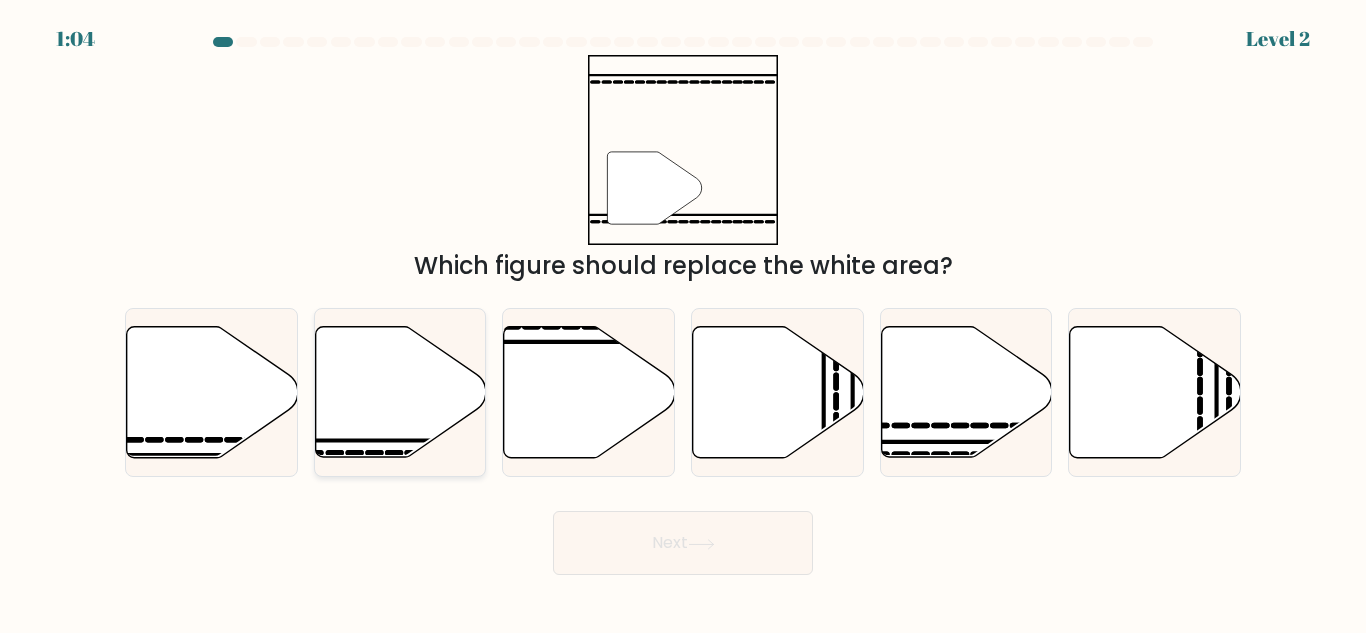 click at bounding box center [400, 392] 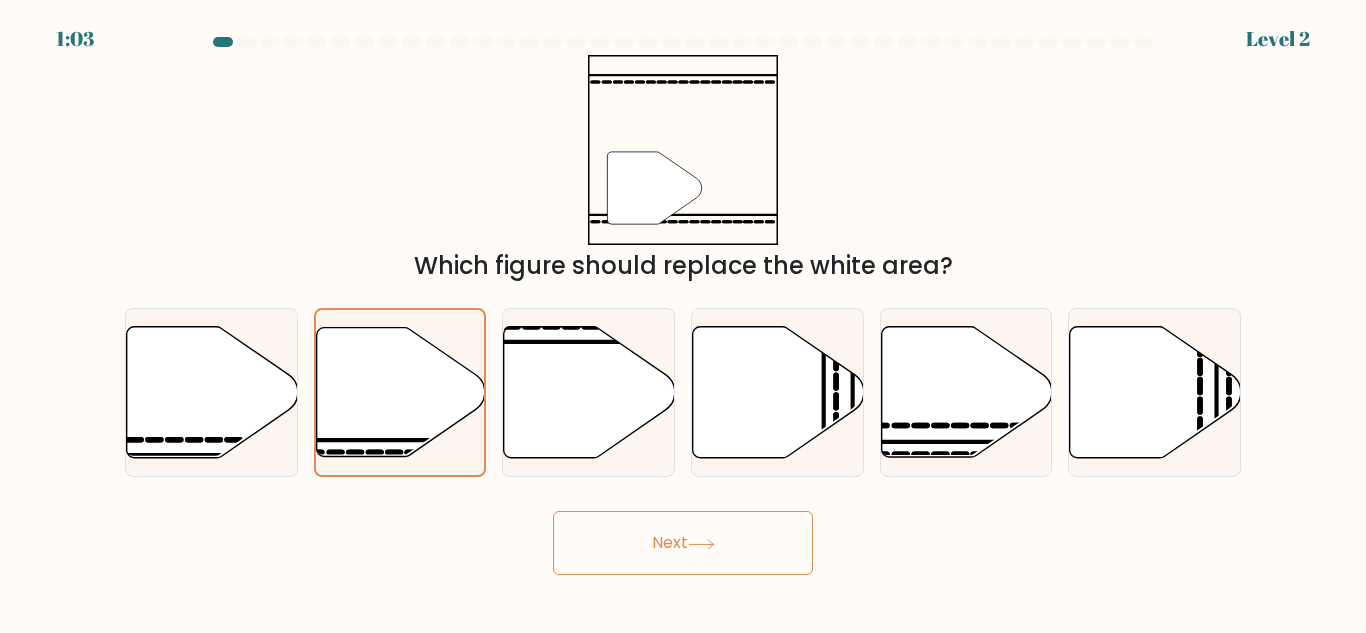 click on "Next" at bounding box center (683, 543) 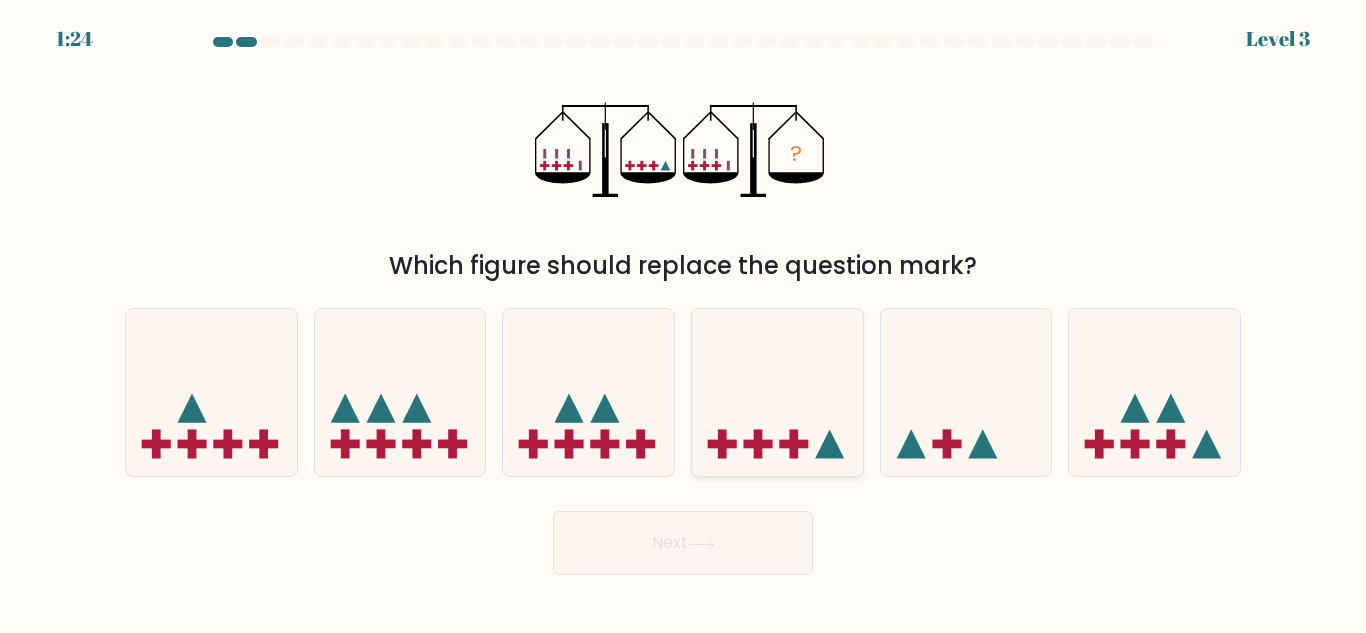 click at bounding box center [777, 392] 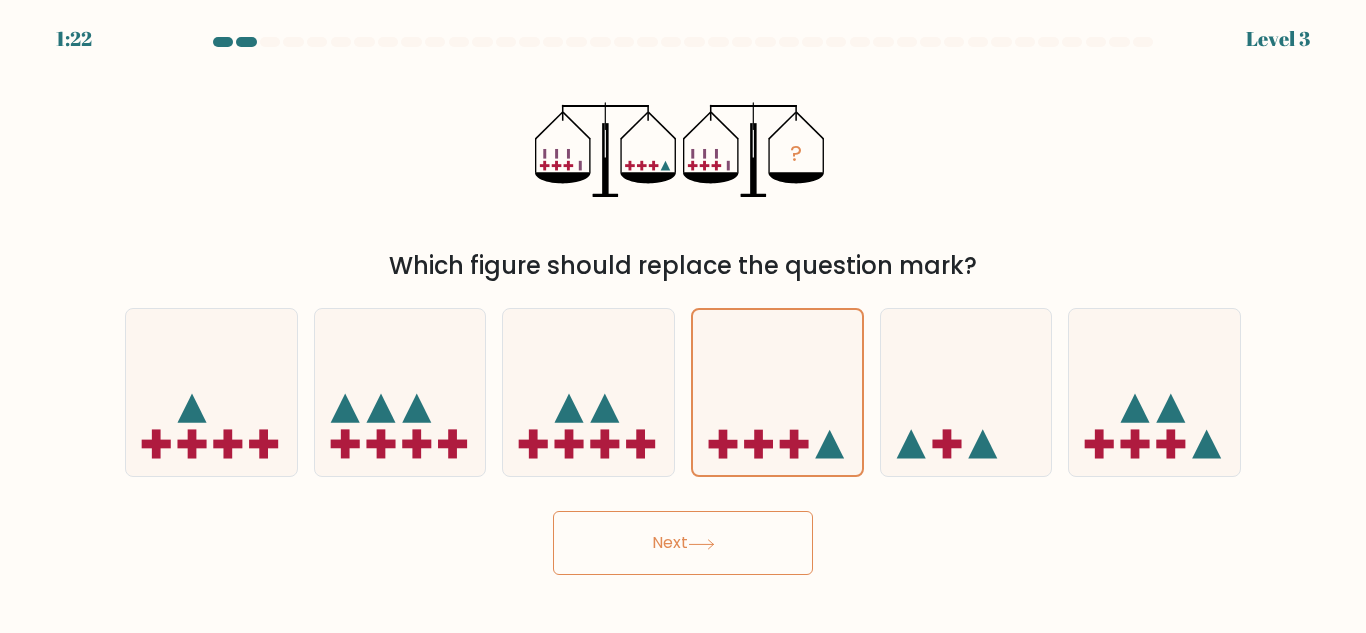 click on "Next" at bounding box center [683, 543] 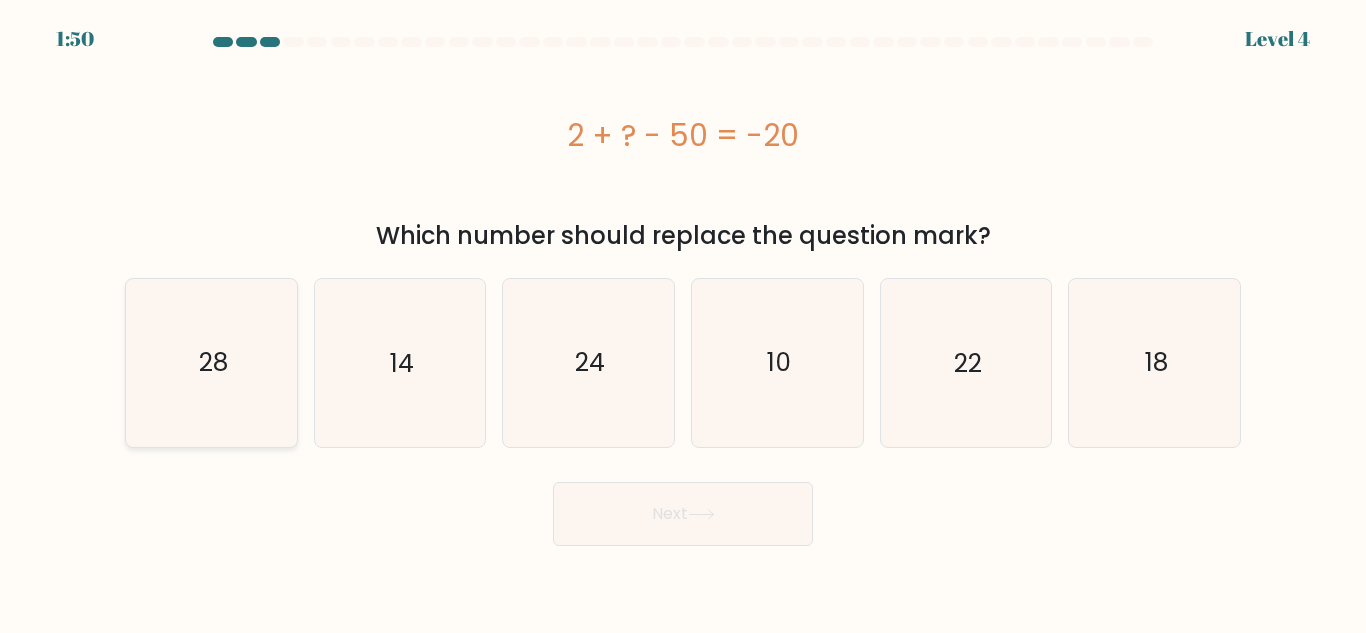 click on "28" at bounding box center (211, 362) 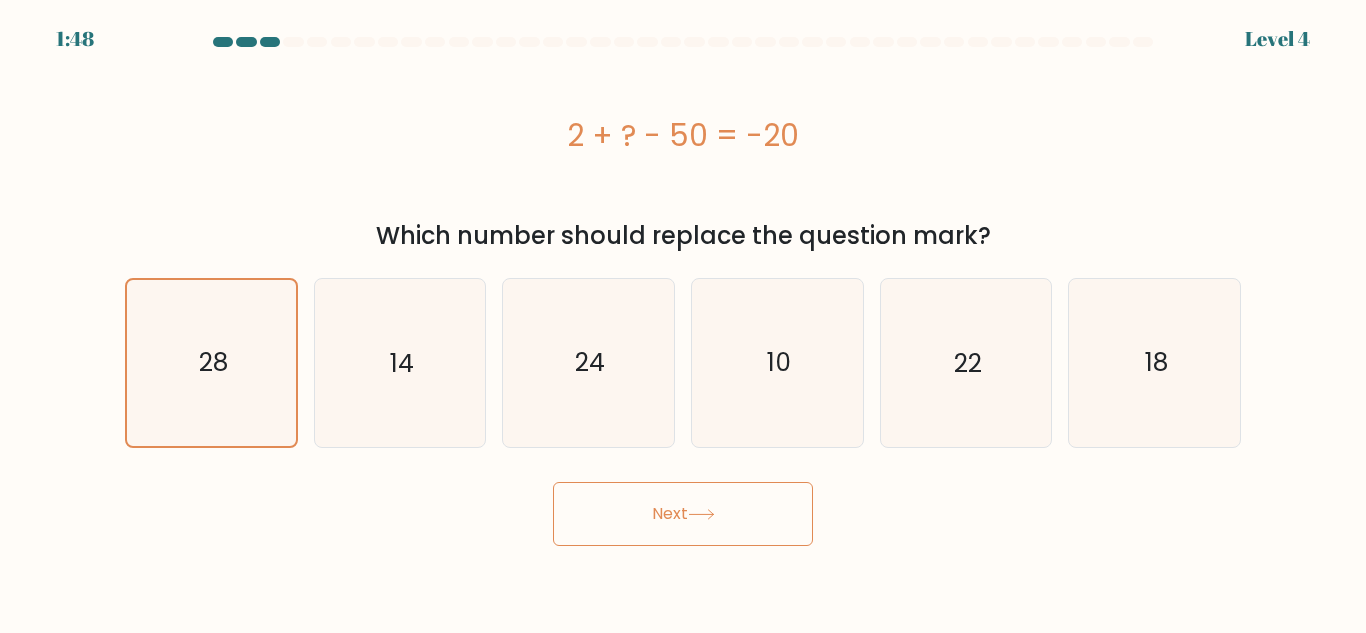 click on "Next" at bounding box center [683, 514] 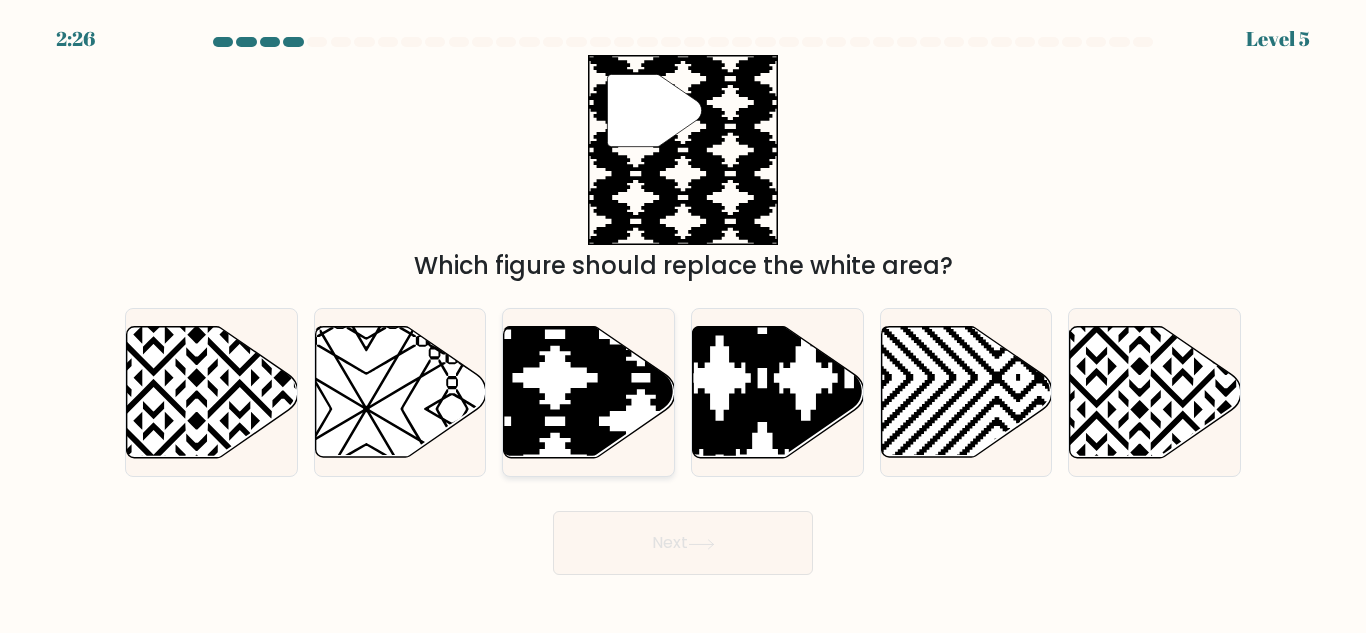 click at bounding box center [589, 392] 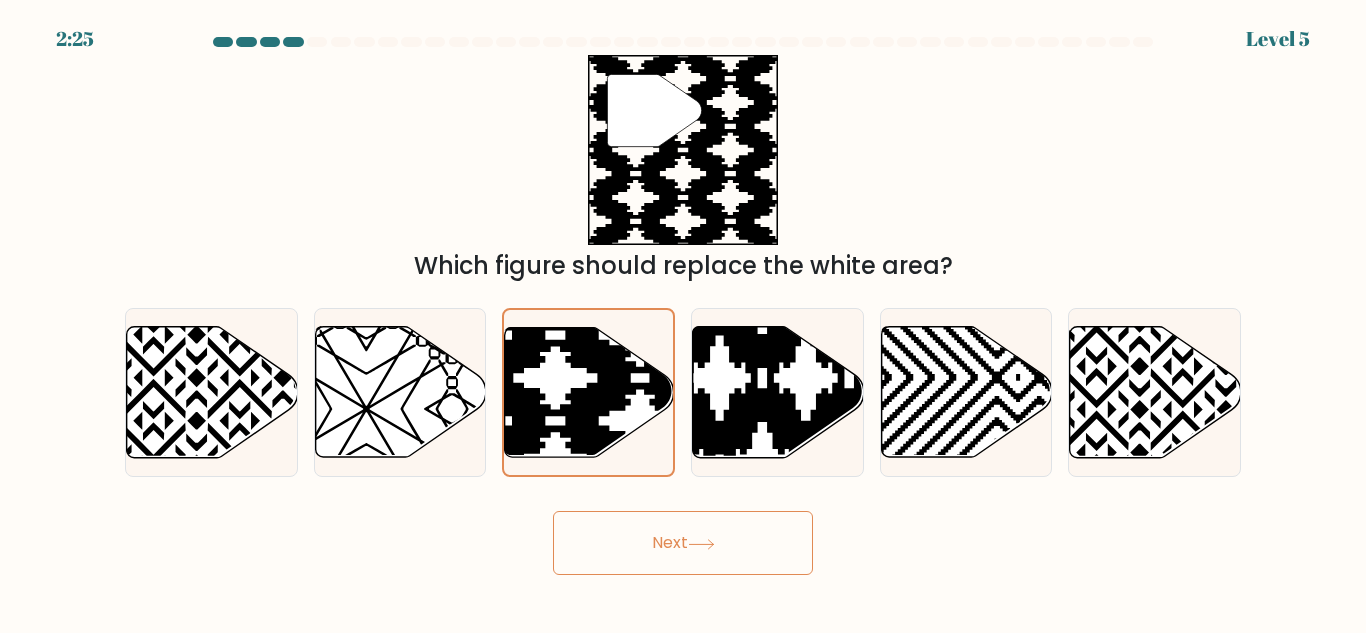 click on "Next" at bounding box center (683, 543) 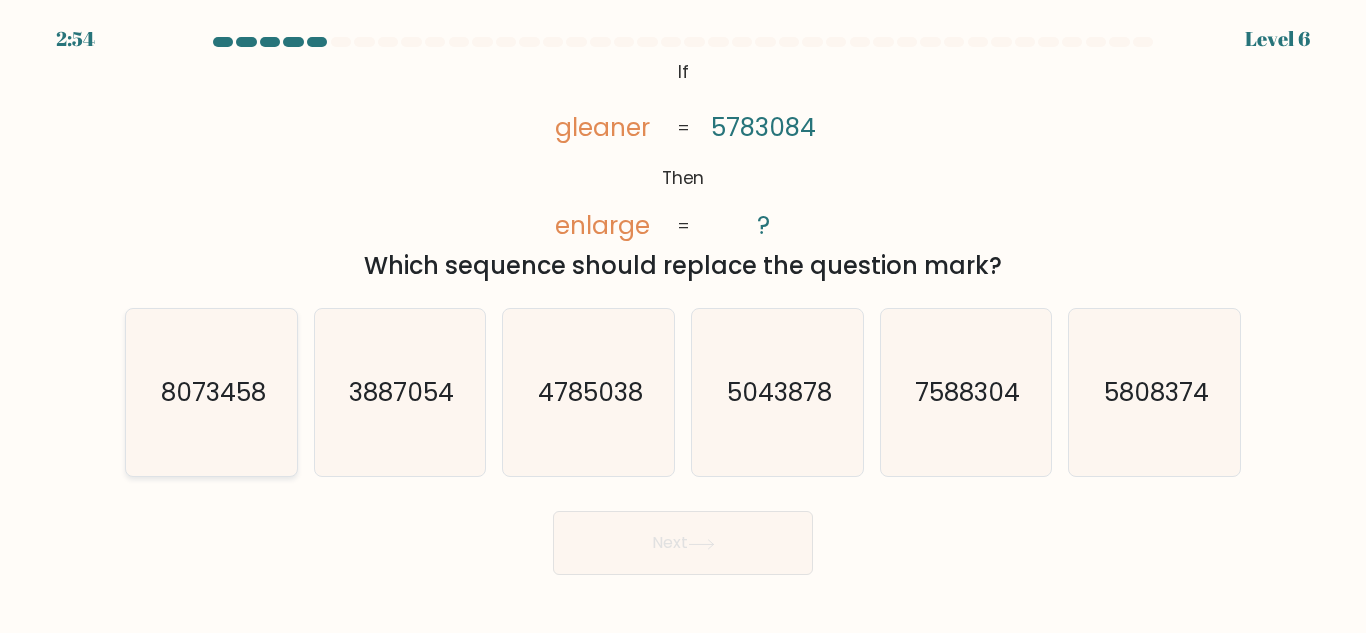click on "8073458" at bounding box center (212, 392) 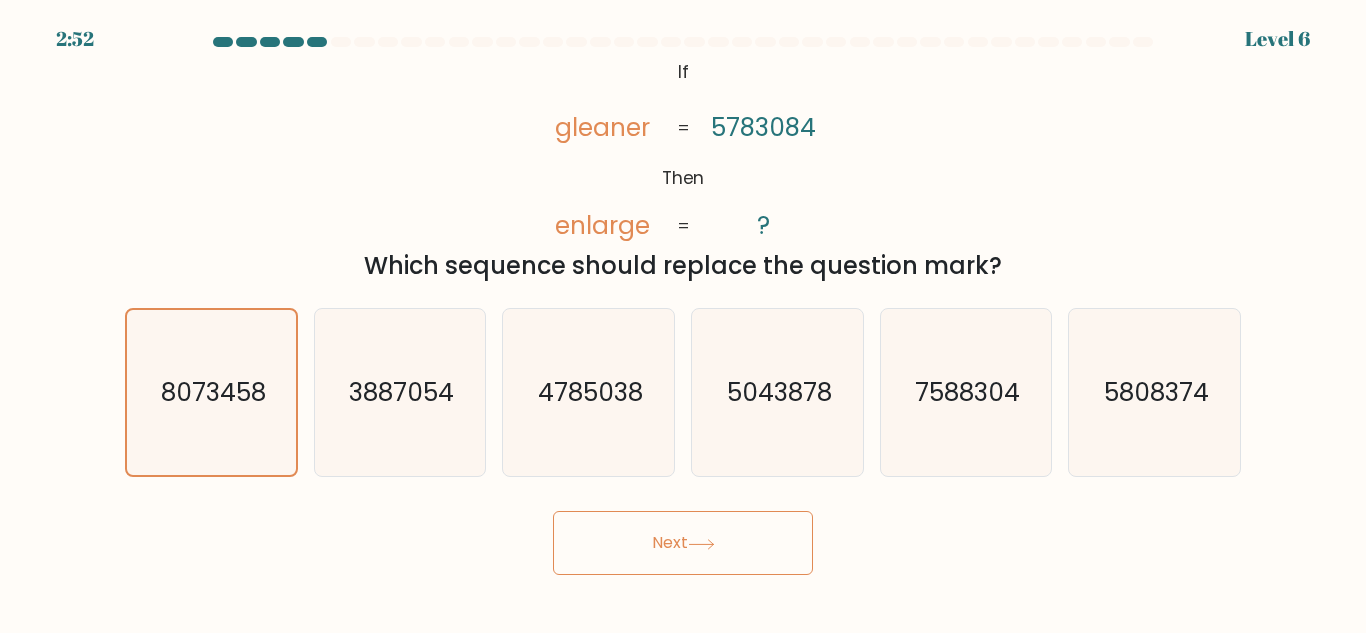 click on "Next" at bounding box center (683, 543) 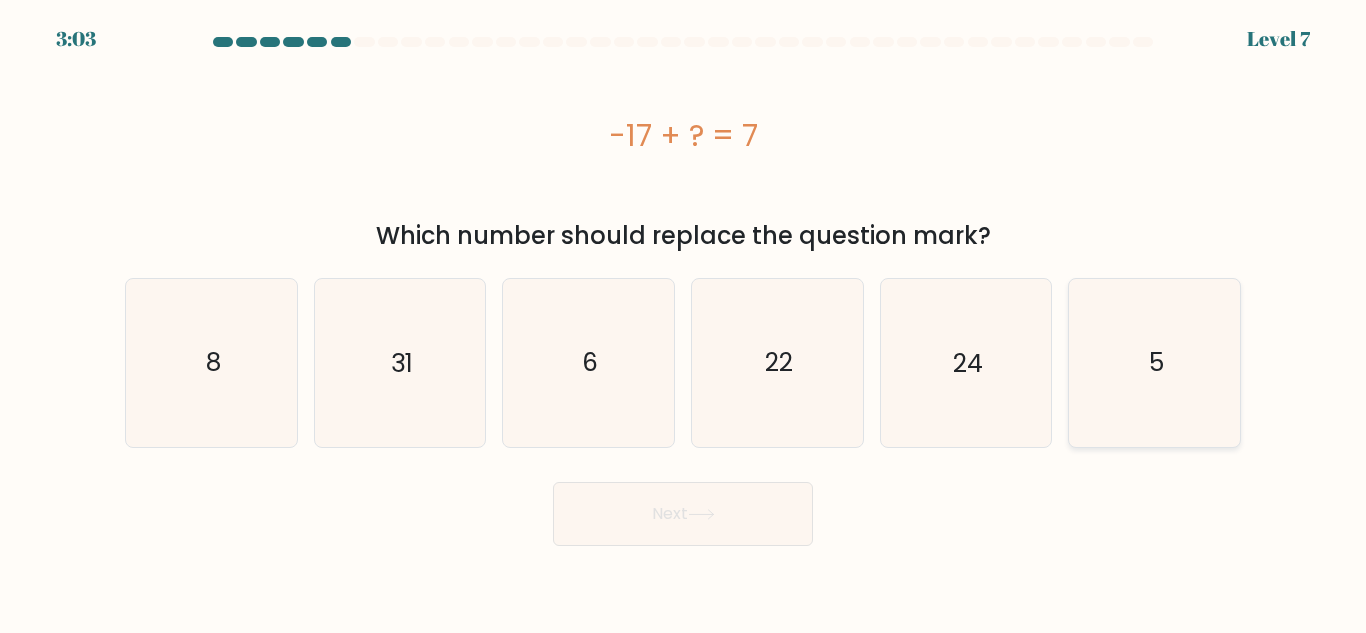 click on "5" at bounding box center (1154, 362) 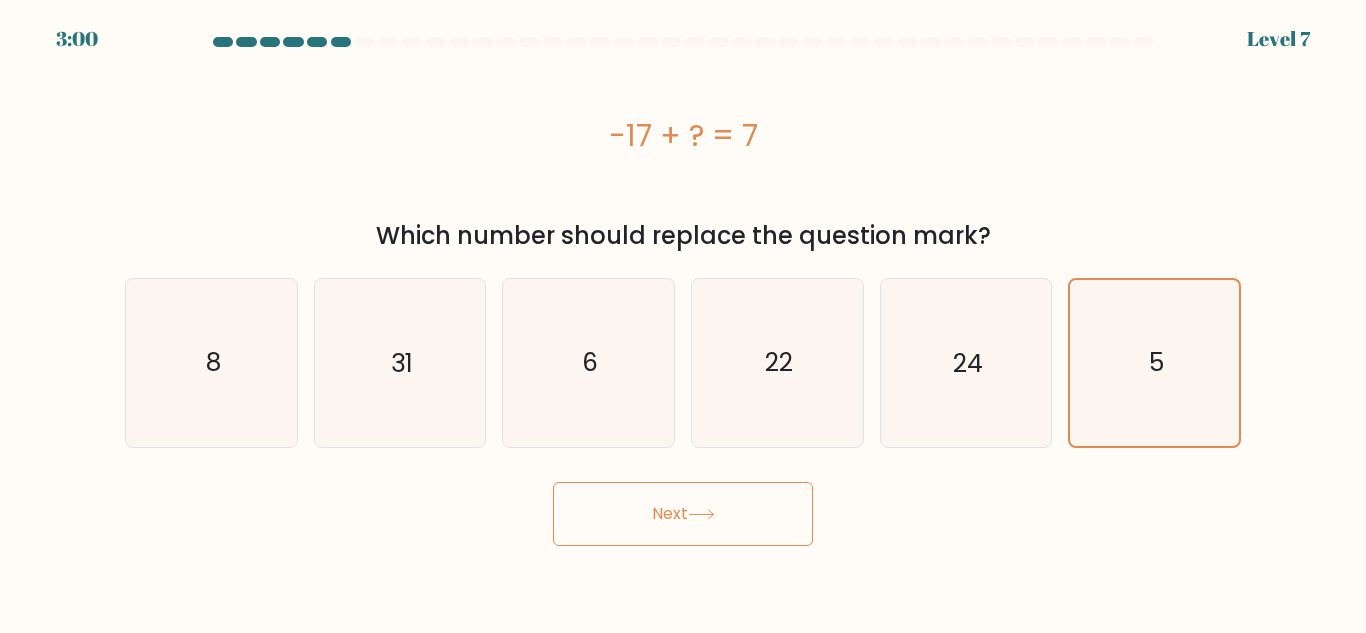click on "Next" at bounding box center (683, 514) 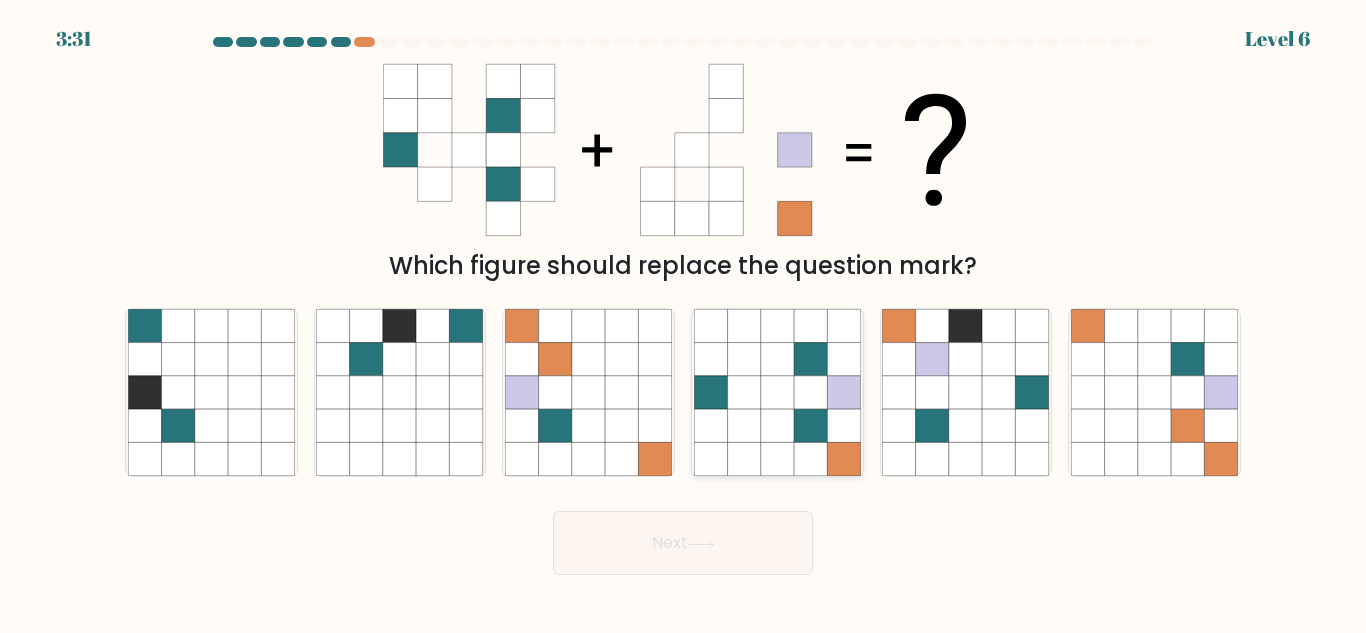 click at bounding box center [777, 392] 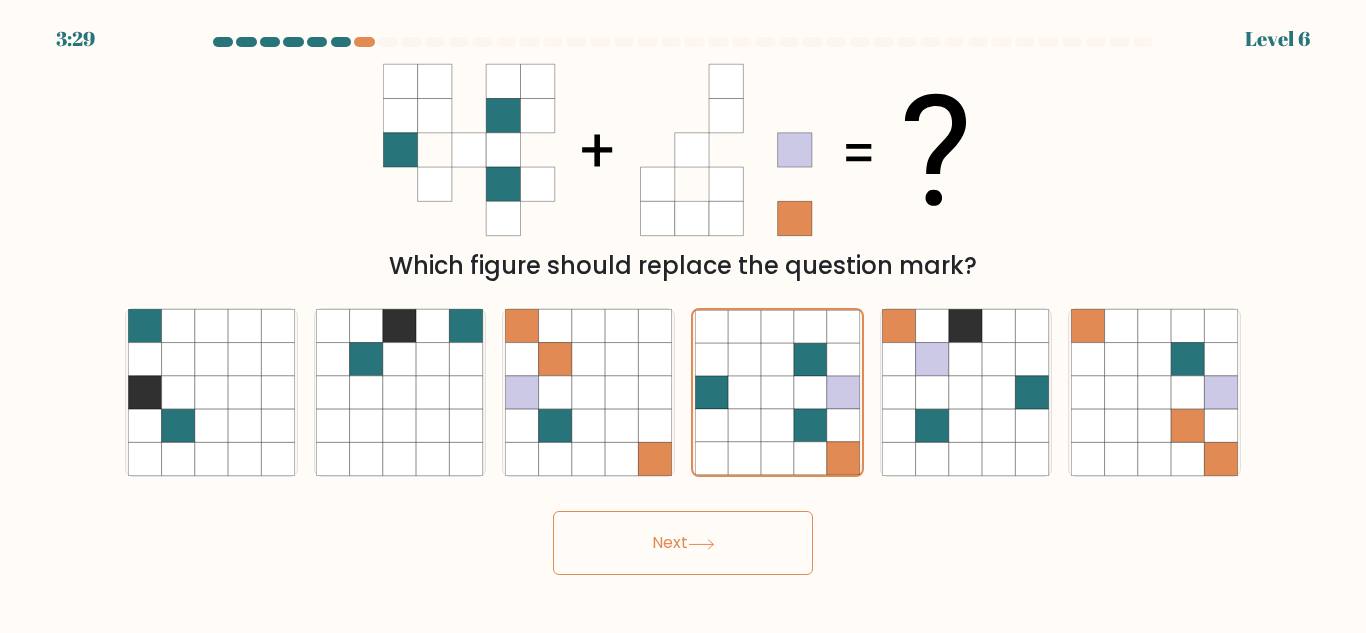 click on "Next" at bounding box center (683, 543) 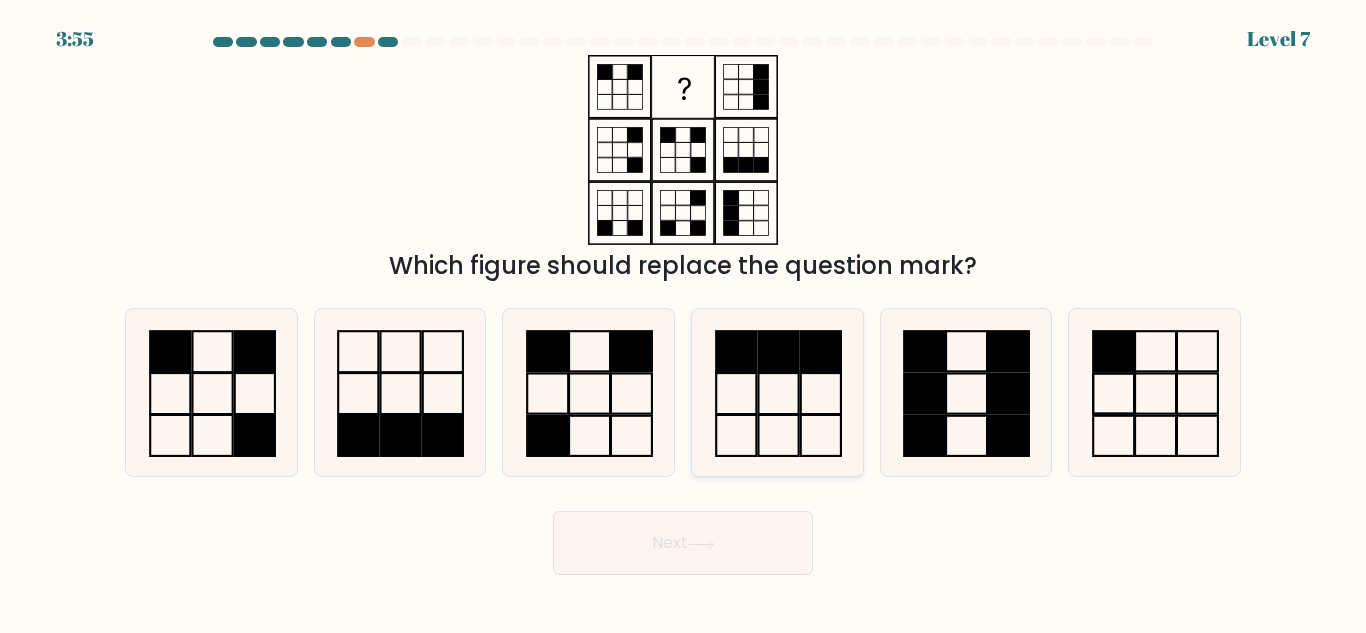 click at bounding box center [777, 392] 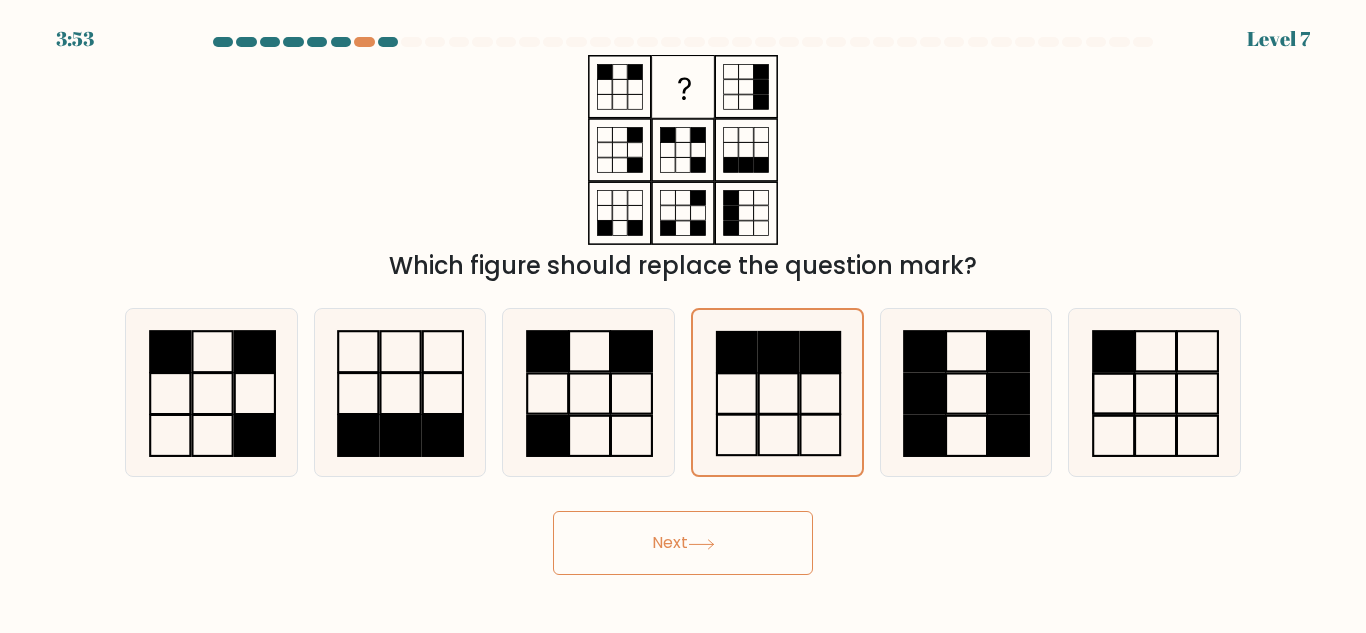 click on "Next" at bounding box center [683, 543] 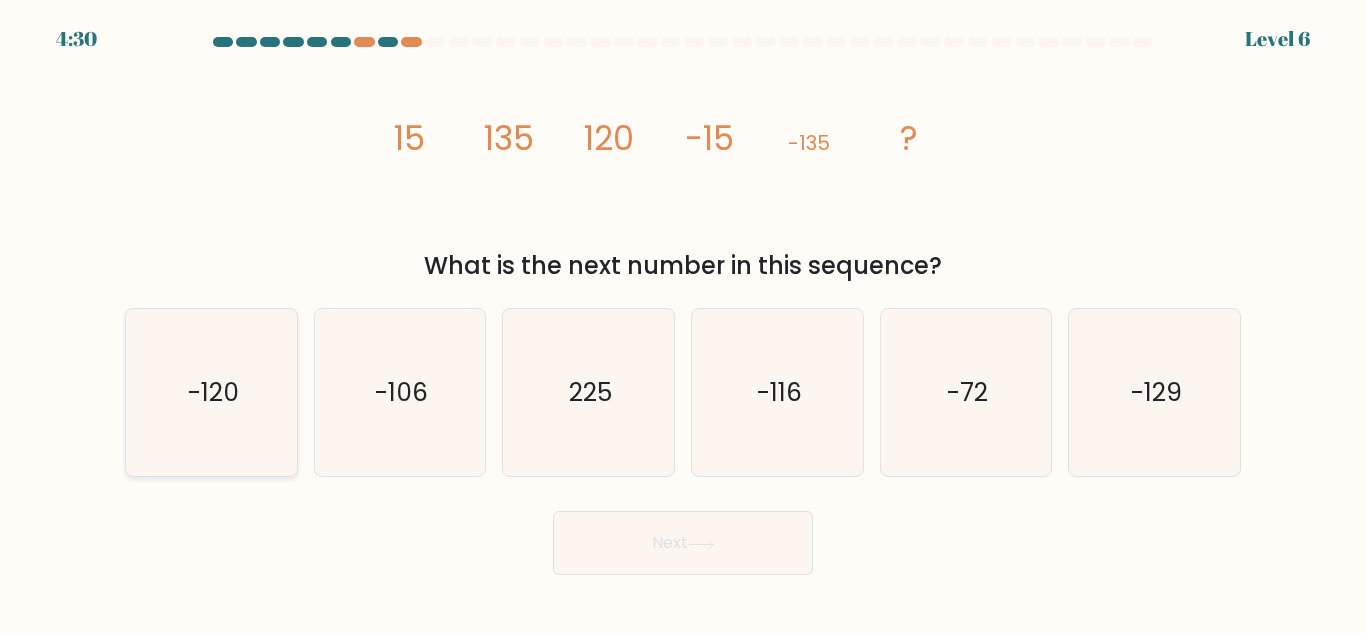 click on "-120" at bounding box center [212, 392] 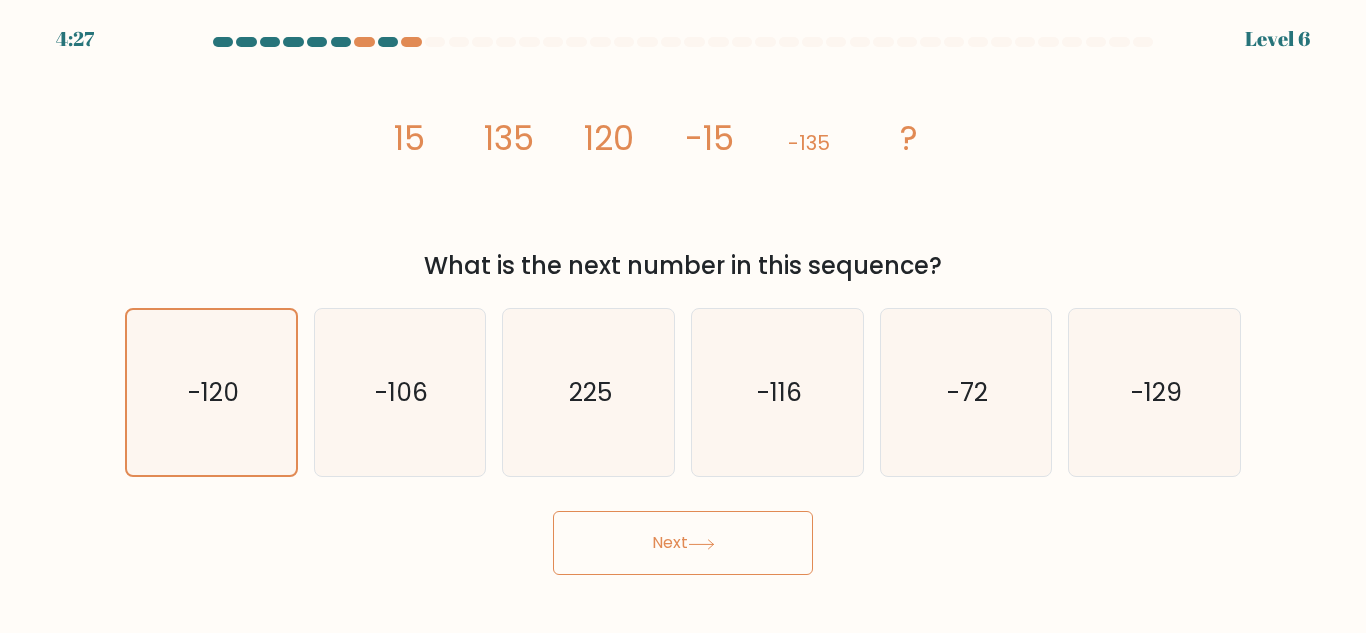 click on "Next" at bounding box center [683, 543] 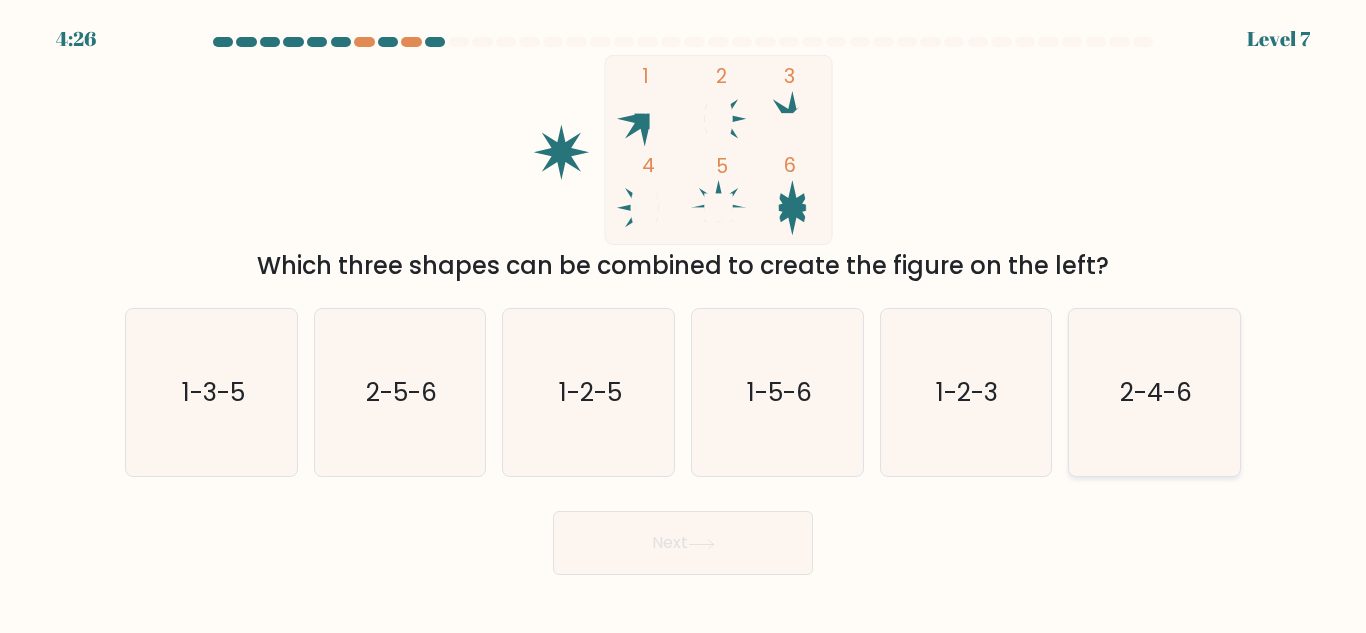 click on "2-4-6" at bounding box center [1154, 392] 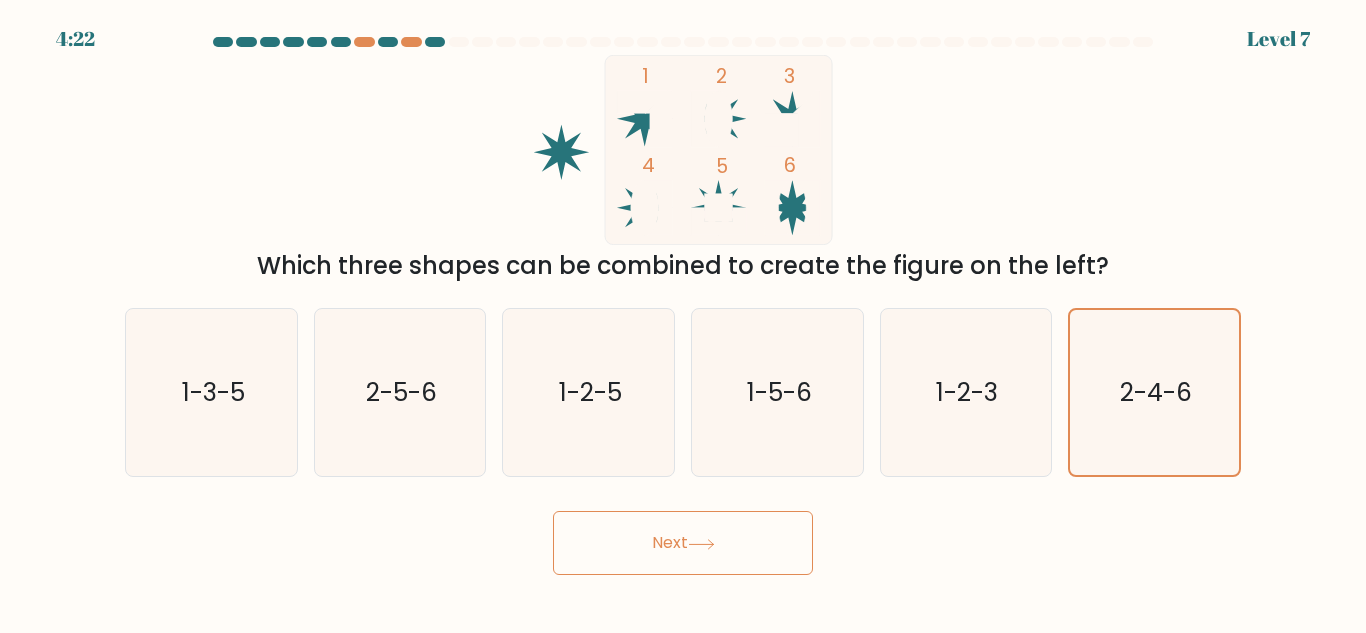 click on "Next" at bounding box center [683, 543] 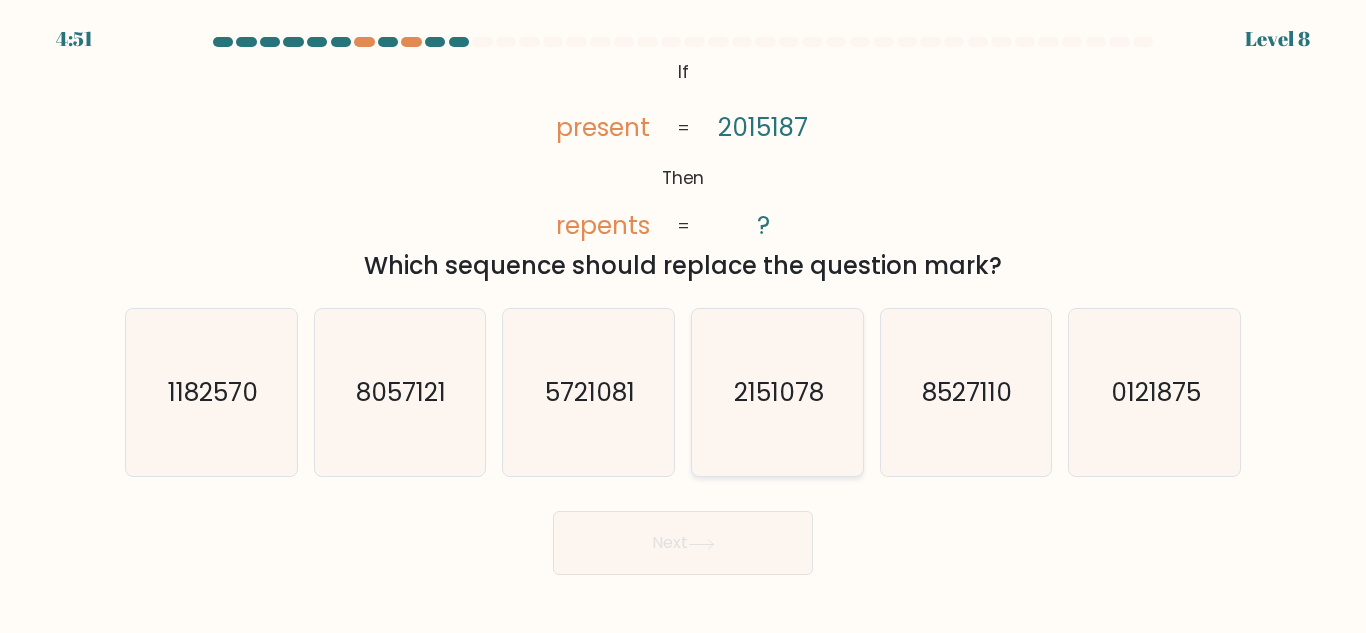 click on "2151078" at bounding box center (779, 392) 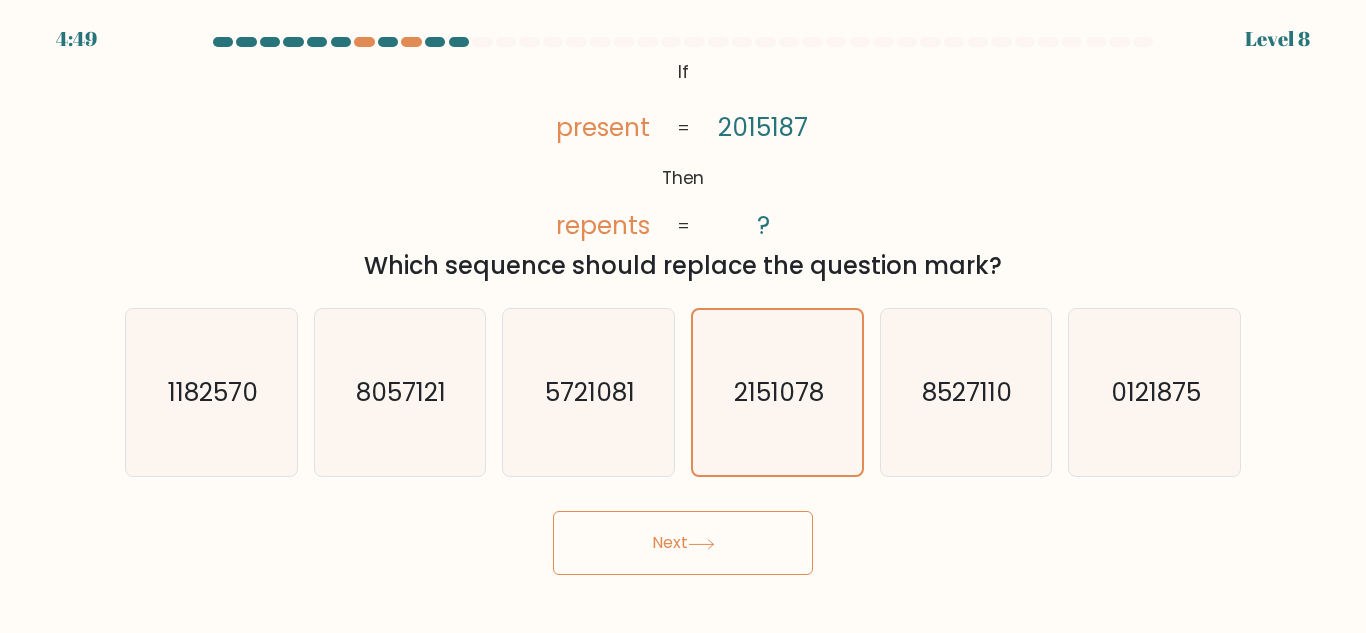 click on "Next" at bounding box center (683, 543) 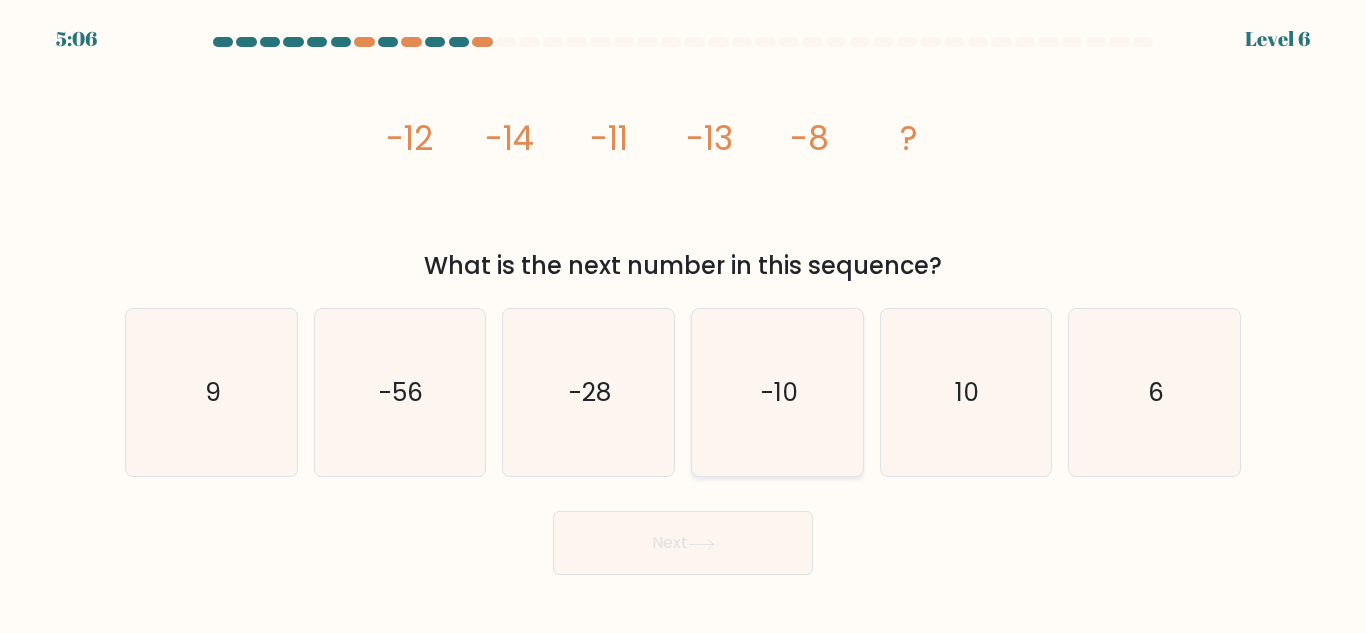 click on "-10" at bounding box center (777, 392) 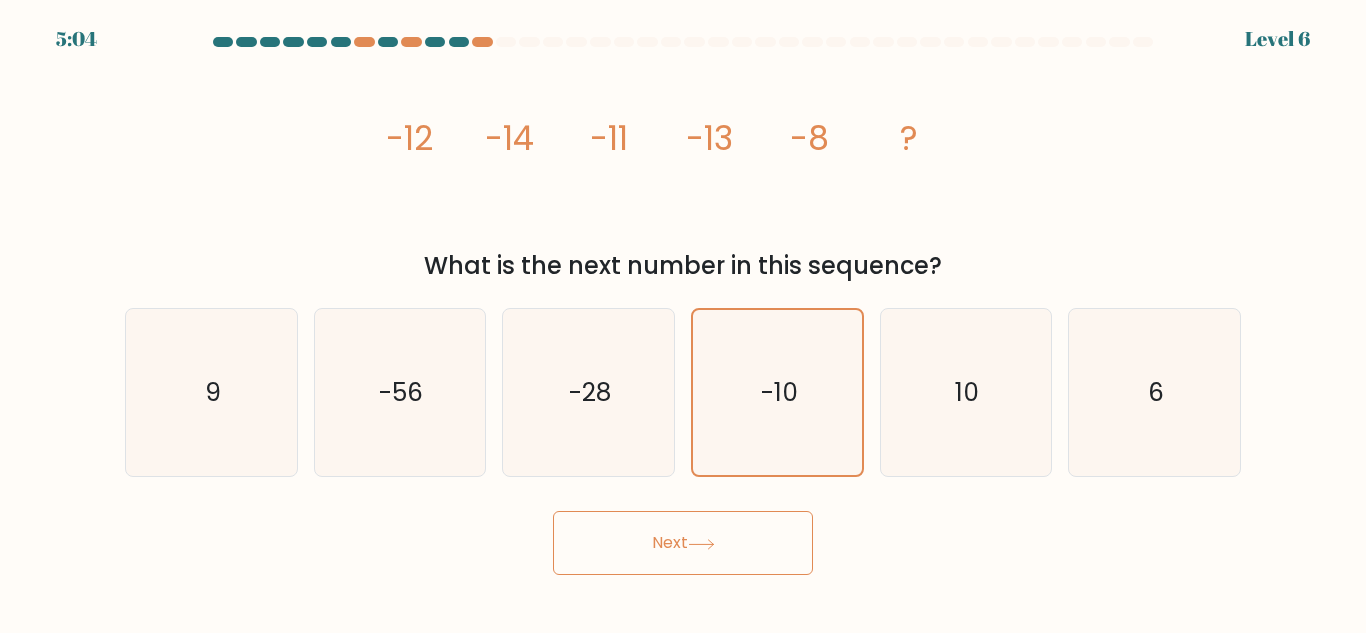 click on "Next" at bounding box center [683, 543] 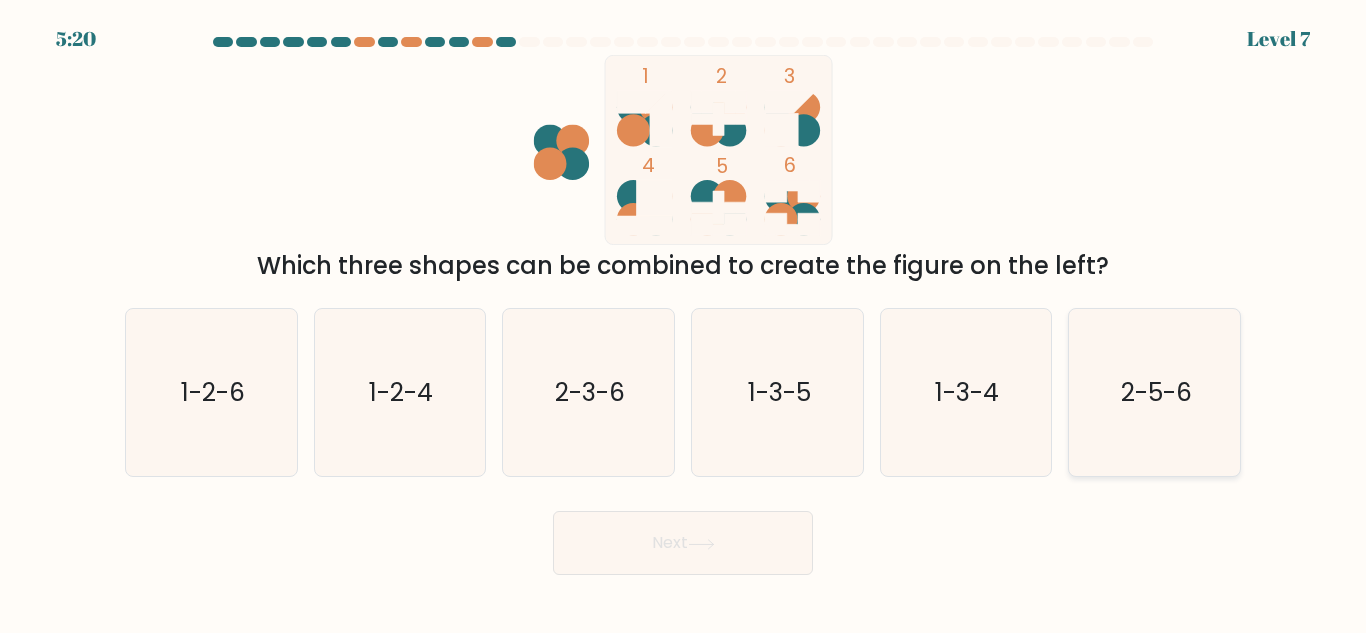 click on "2-5-6" at bounding box center (1156, 392) 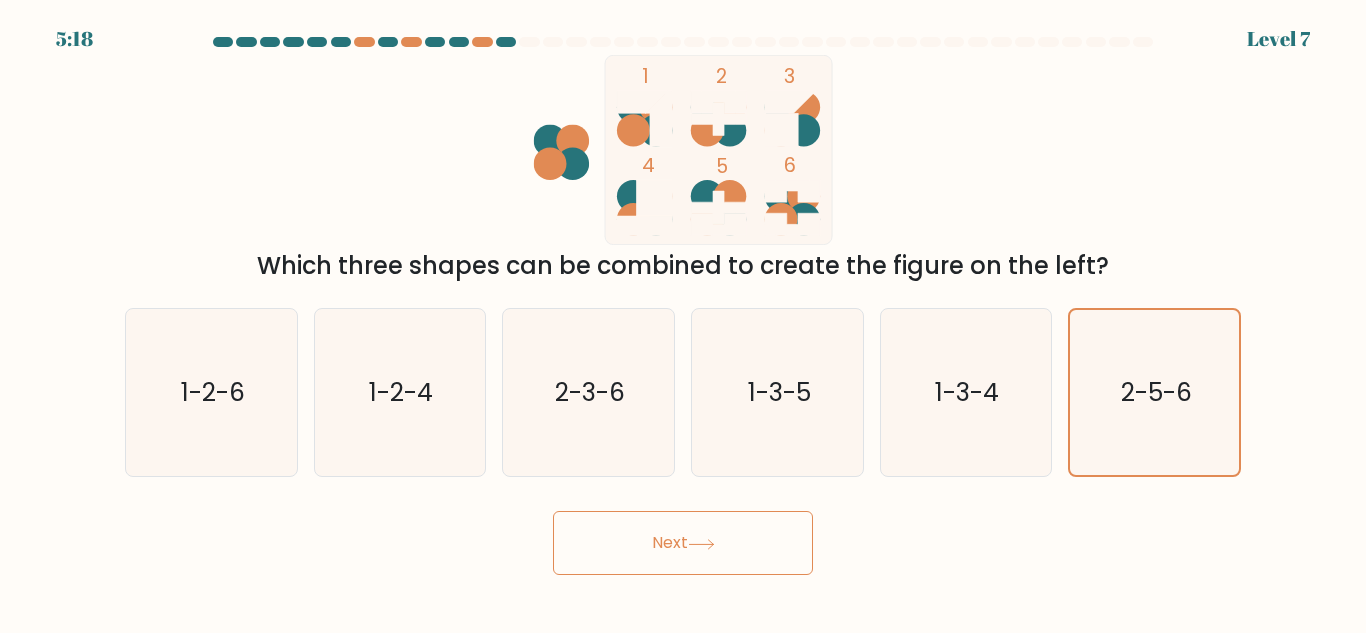 click on "Next" at bounding box center [683, 543] 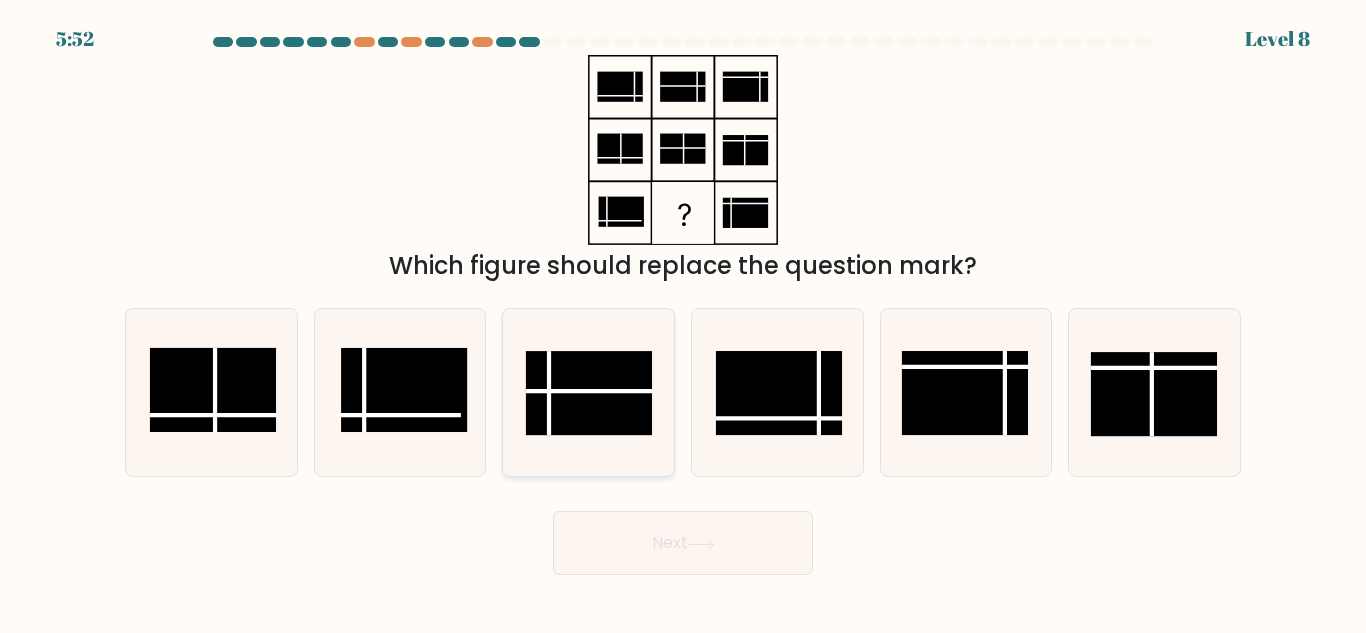 click at bounding box center (589, 393) 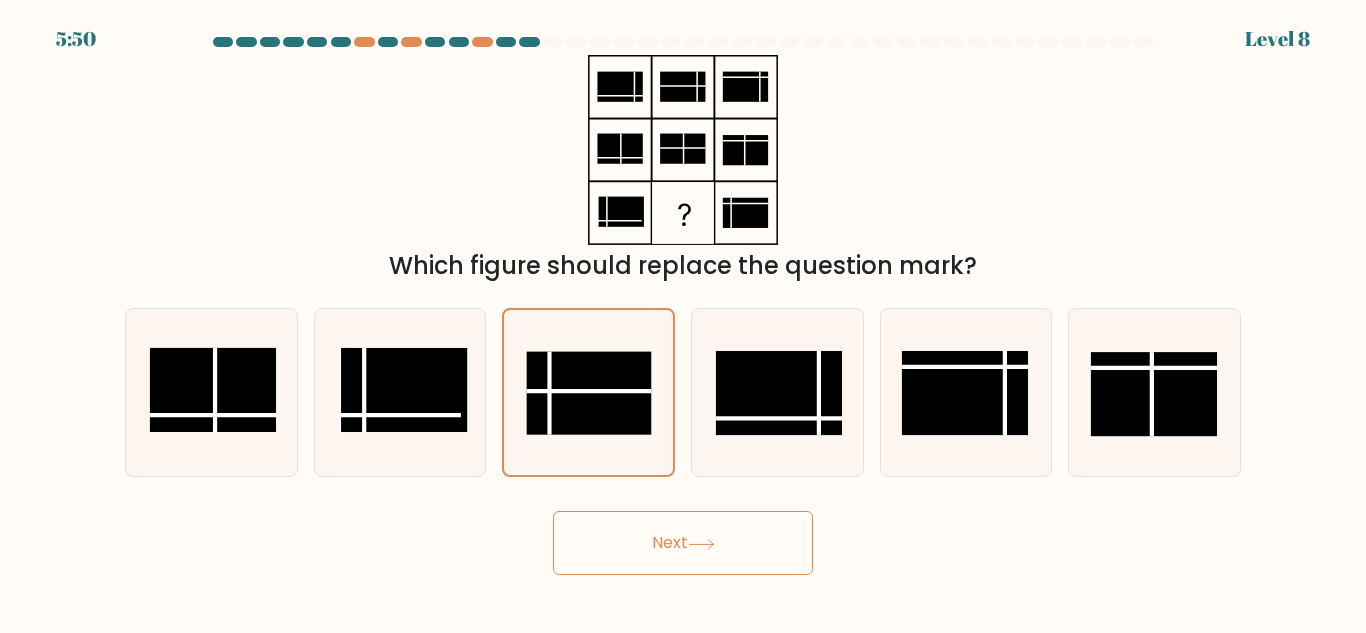 click on "Next" at bounding box center (683, 543) 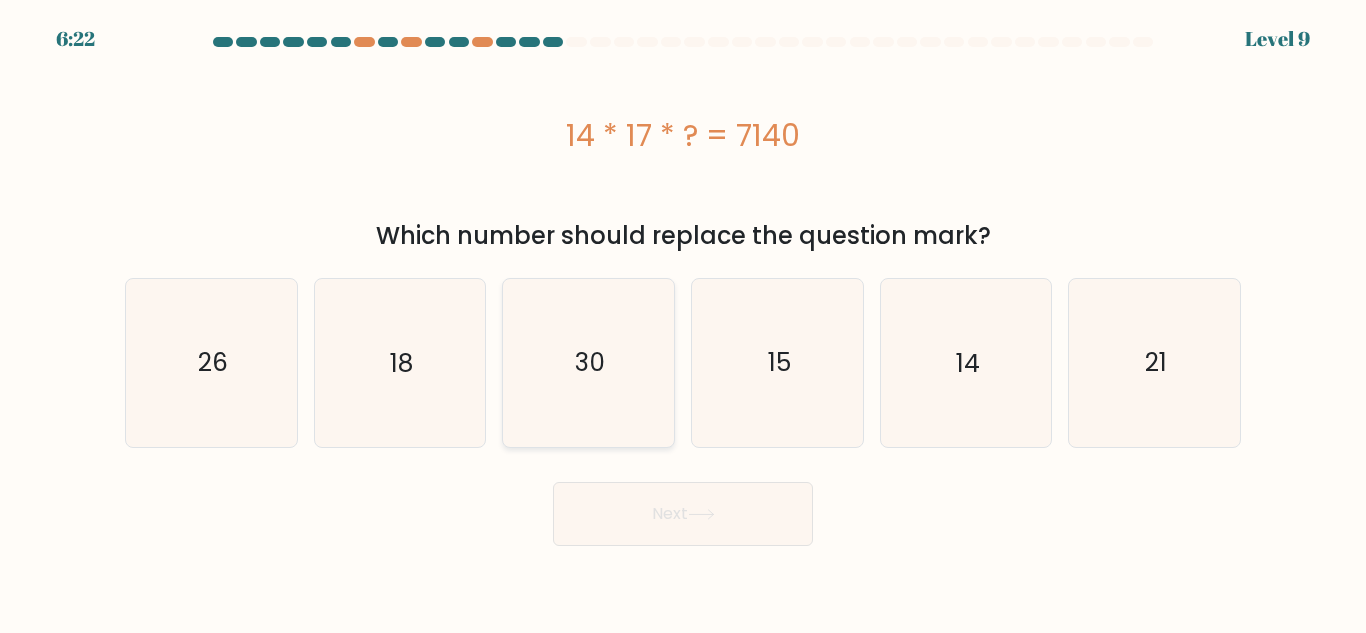 click on "30" at bounding box center [588, 362] 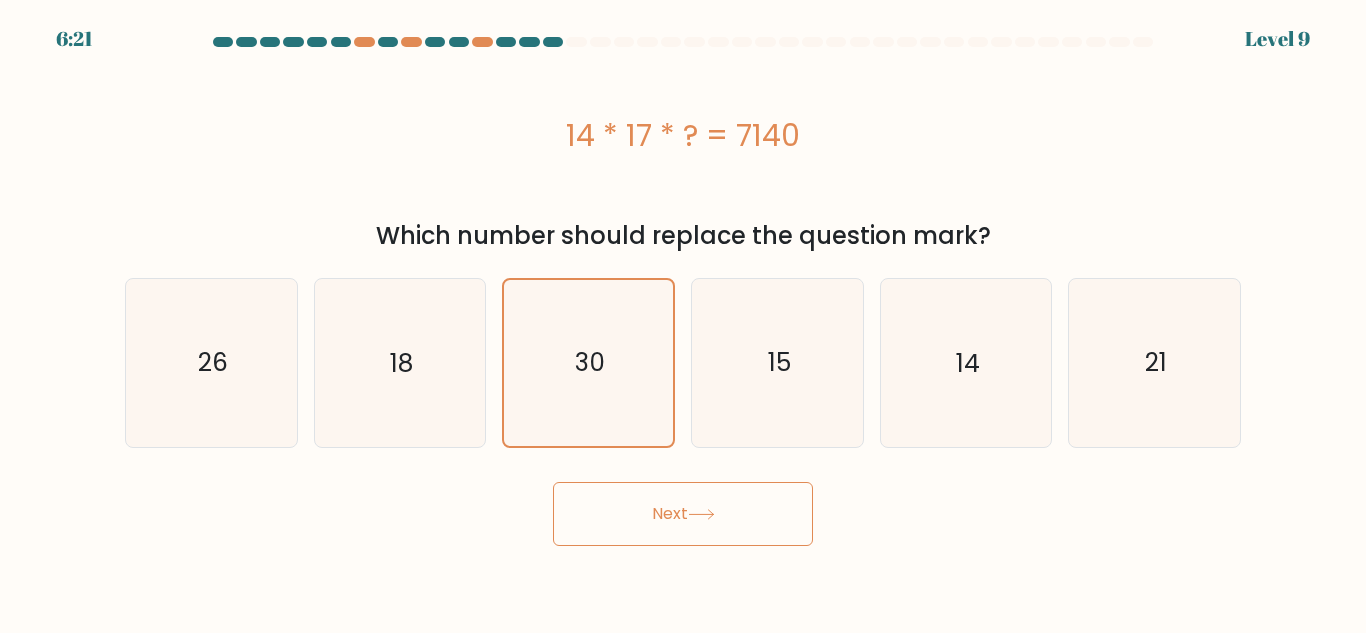 click at bounding box center (701, 514) 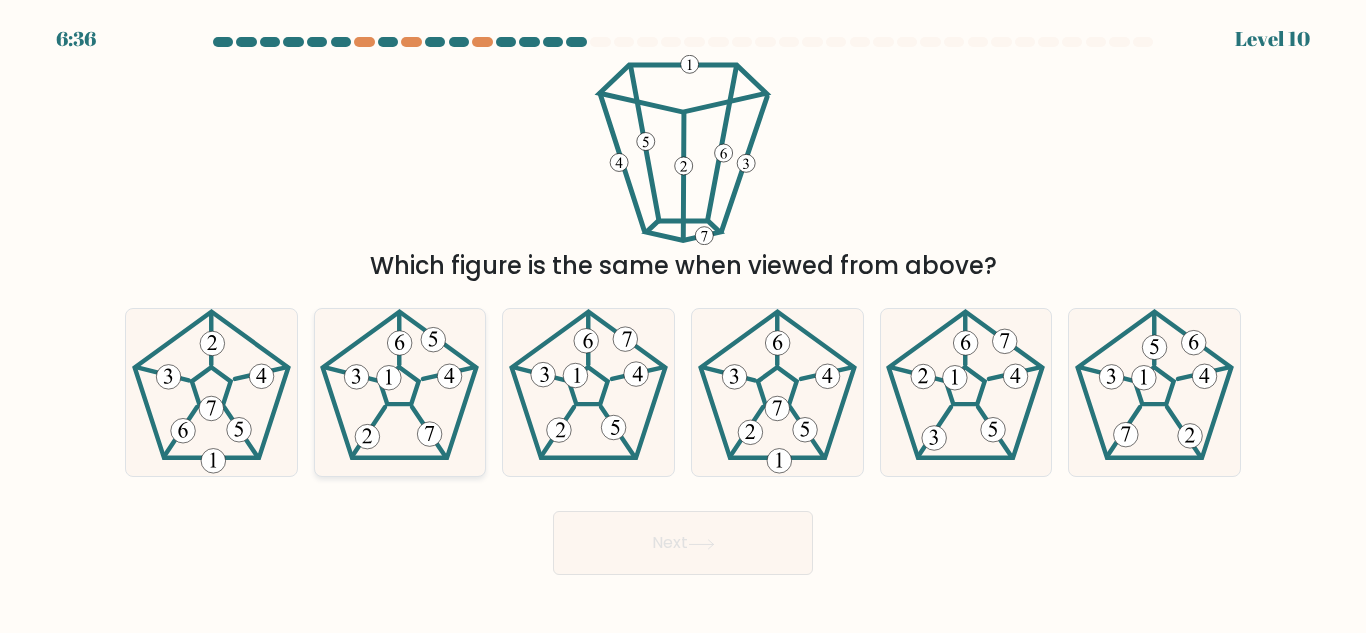 click at bounding box center [399, 392] 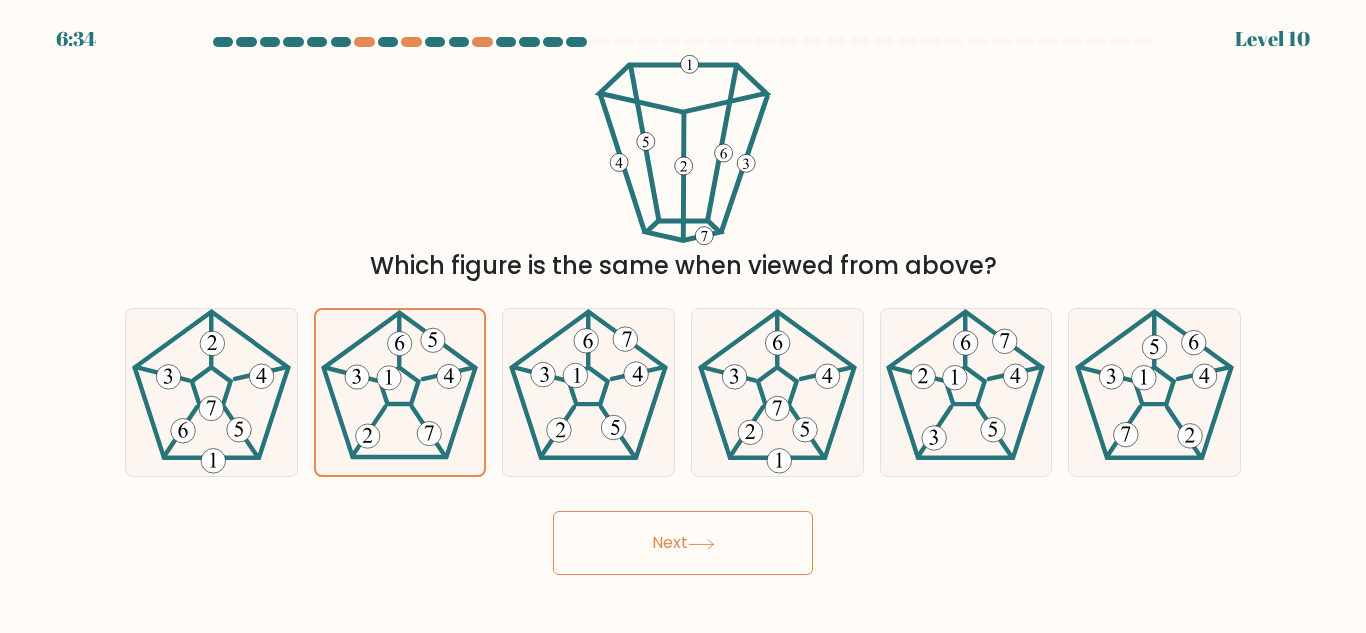 click on "Next" at bounding box center (683, 538) 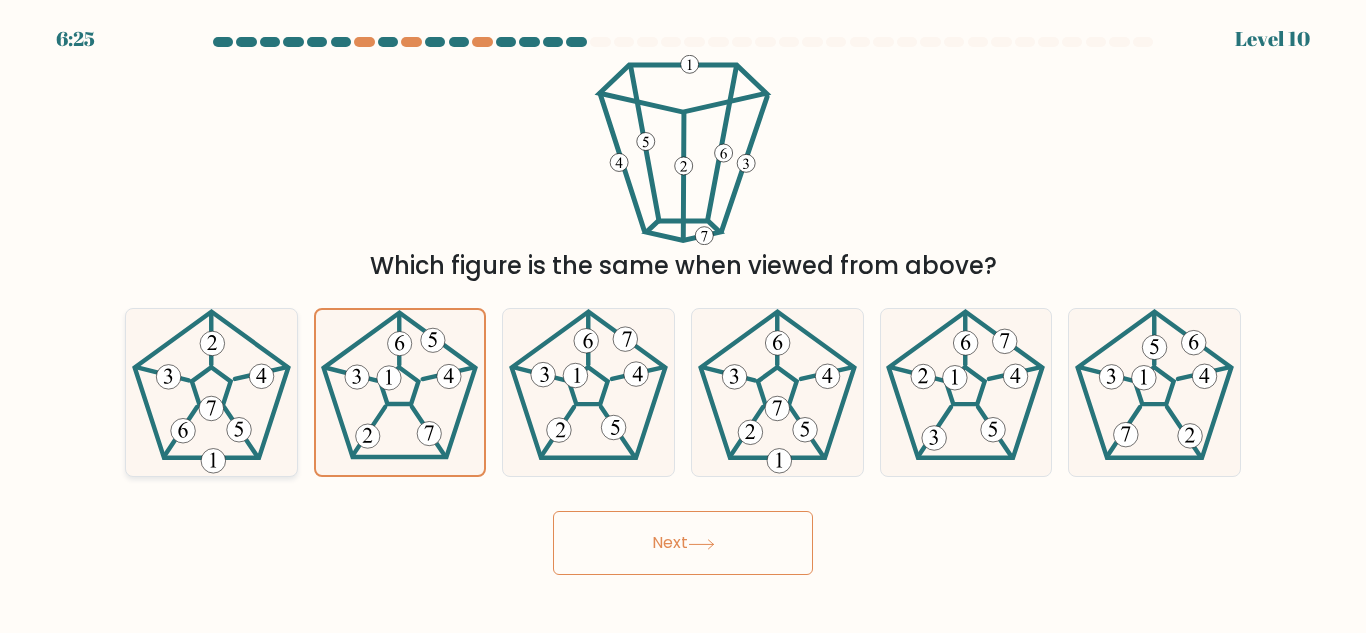 click at bounding box center (211, 392) 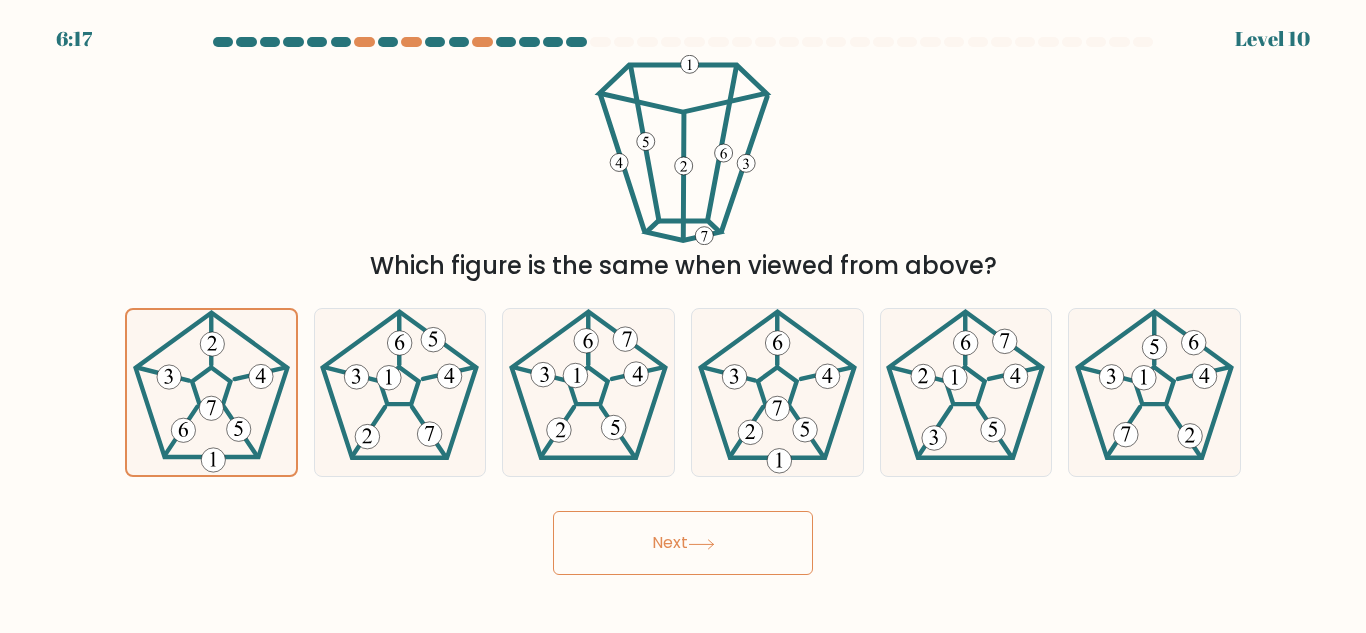 click on "Next" at bounding box center (683, 543) 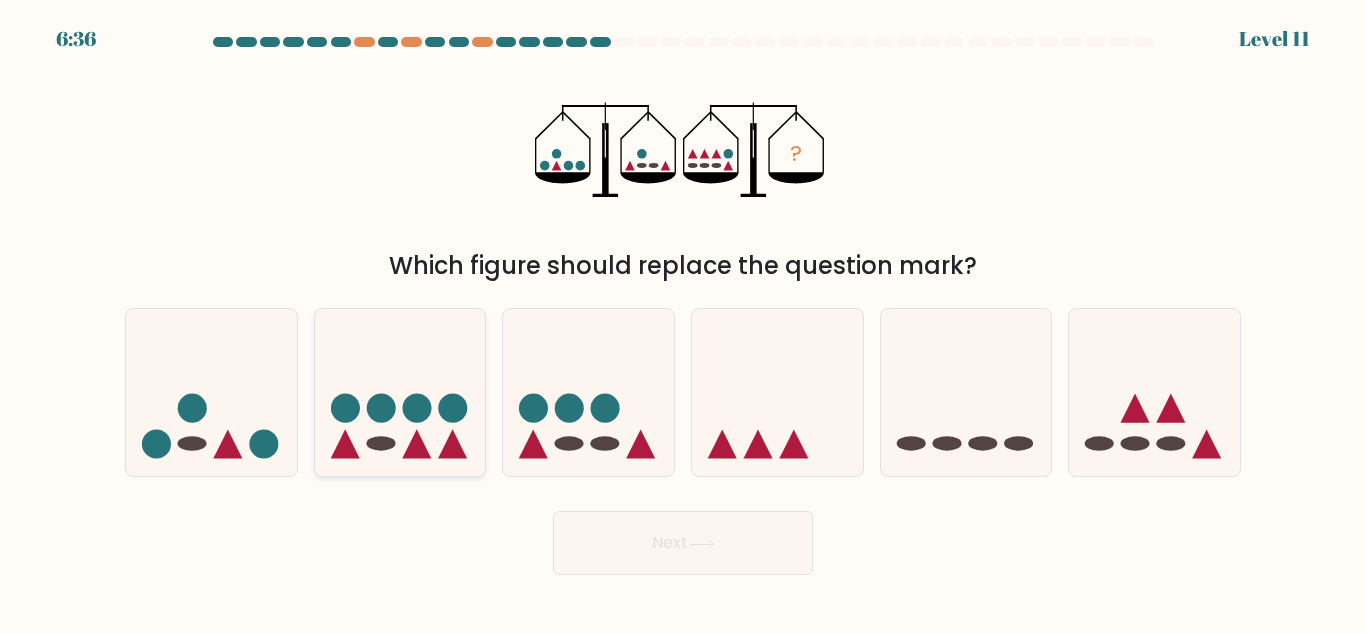 click at bounding box center [381, 408] 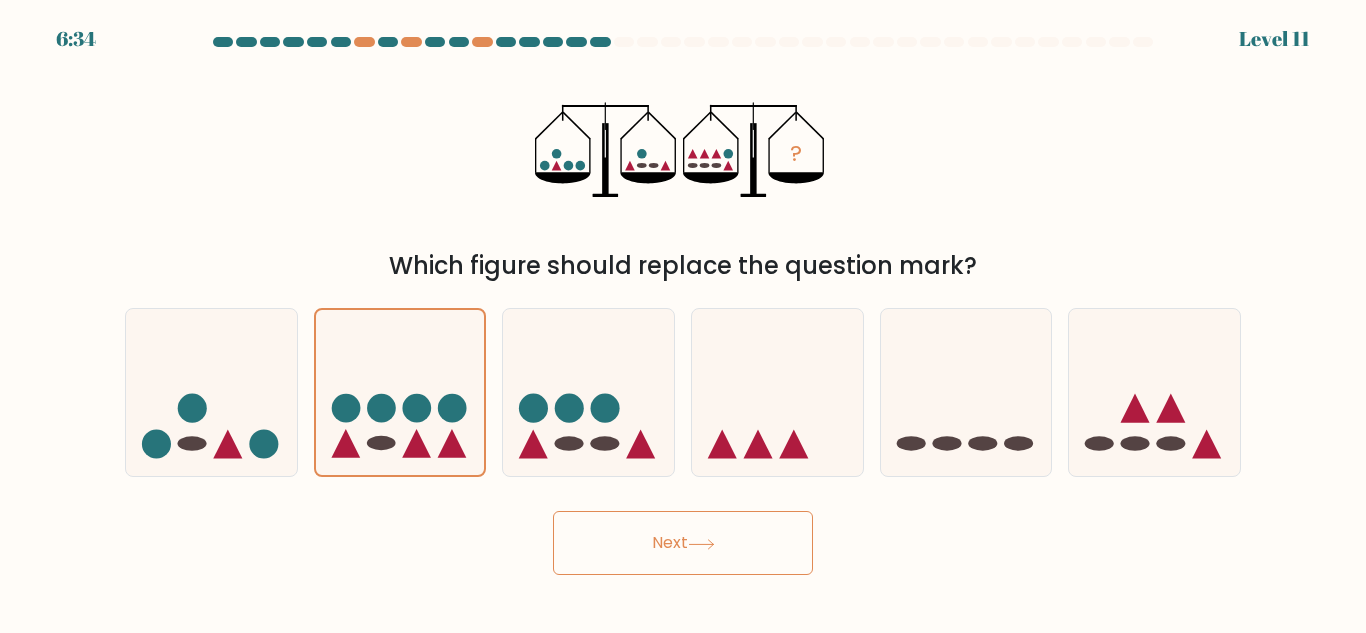 click on "Next" at bounding box center (683, 543) 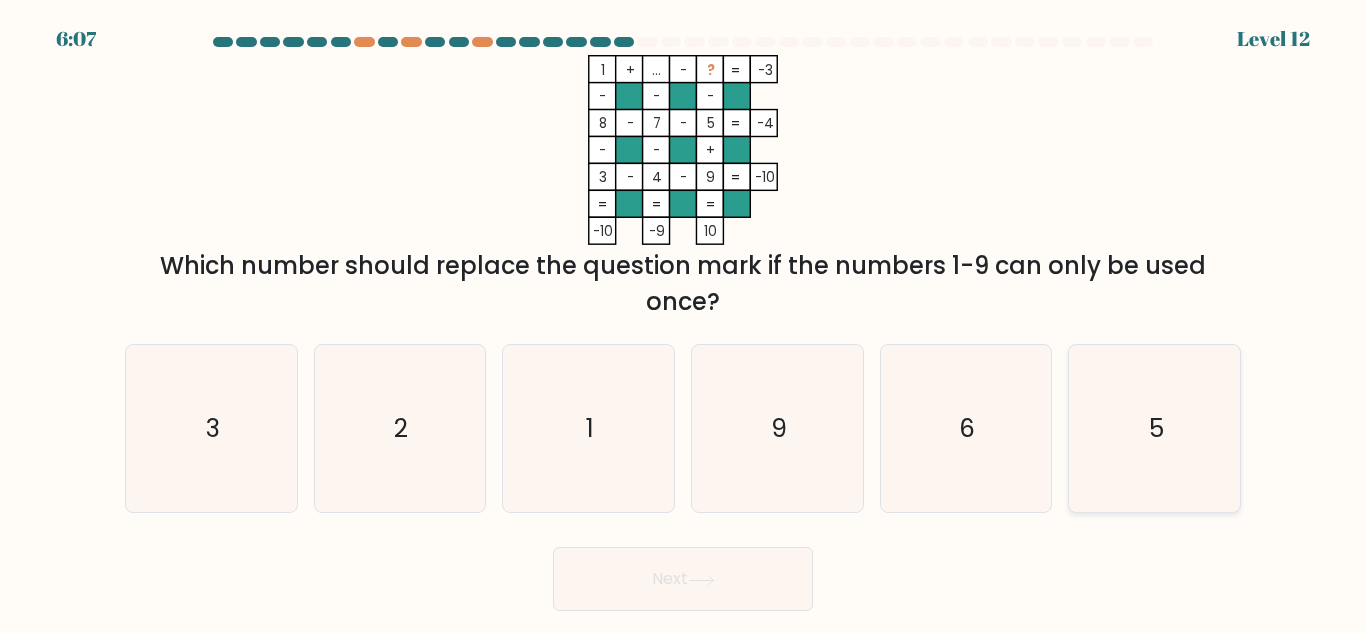click on "5" at bounding box center [1154, 428] 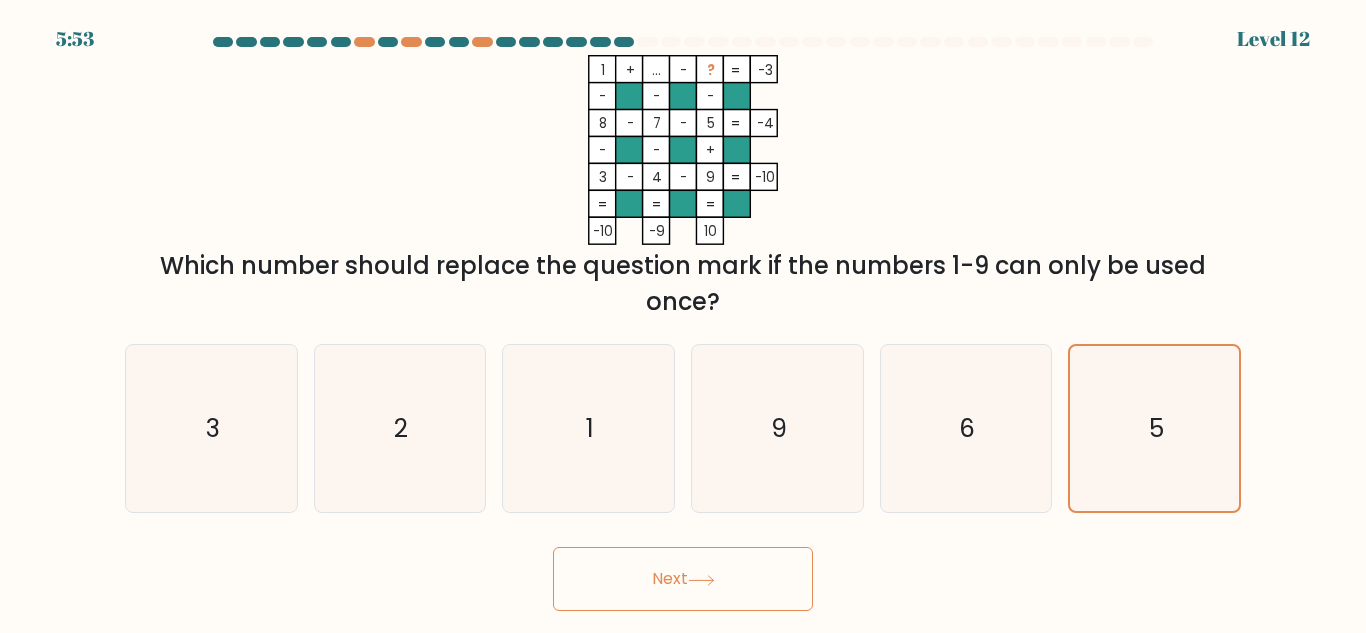 click on "Next" at bounding box center [683, 579] 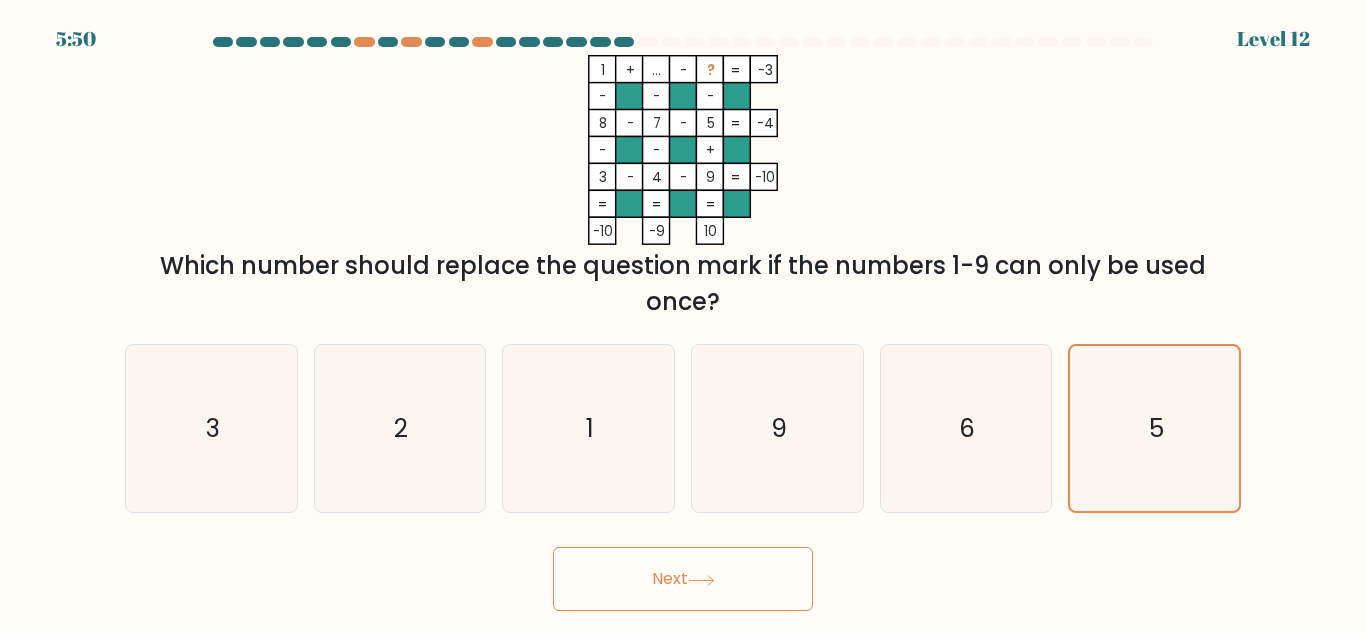 click on "Next" at bounding box center (683, 579) 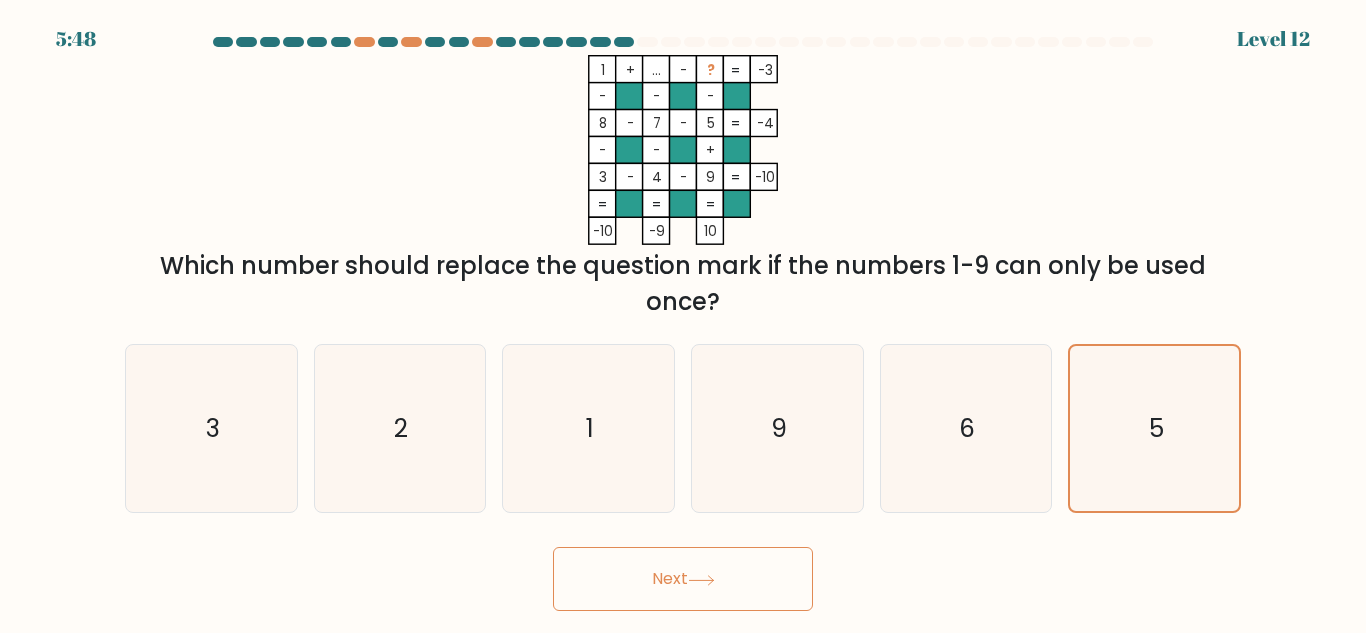 click on "Next" at bounding box center (683, 579) 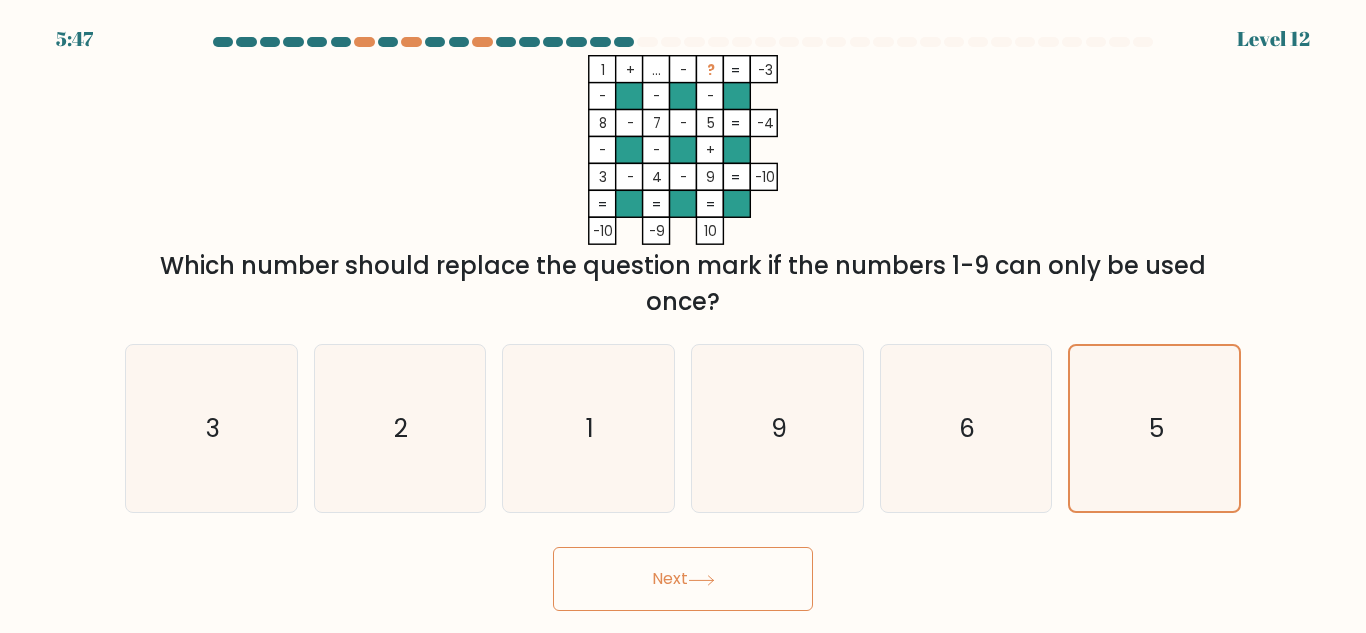click on "Next" at bounding box center [683, 579] 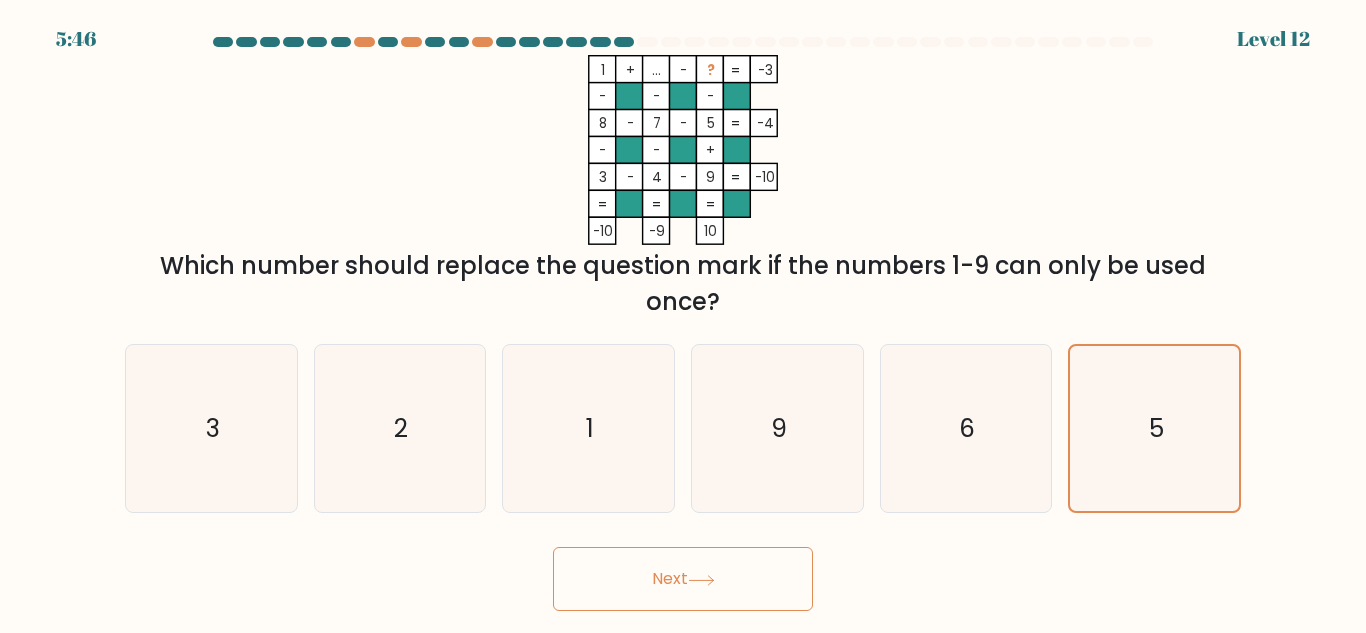 click on "Next" at bounding box center (683, 579) 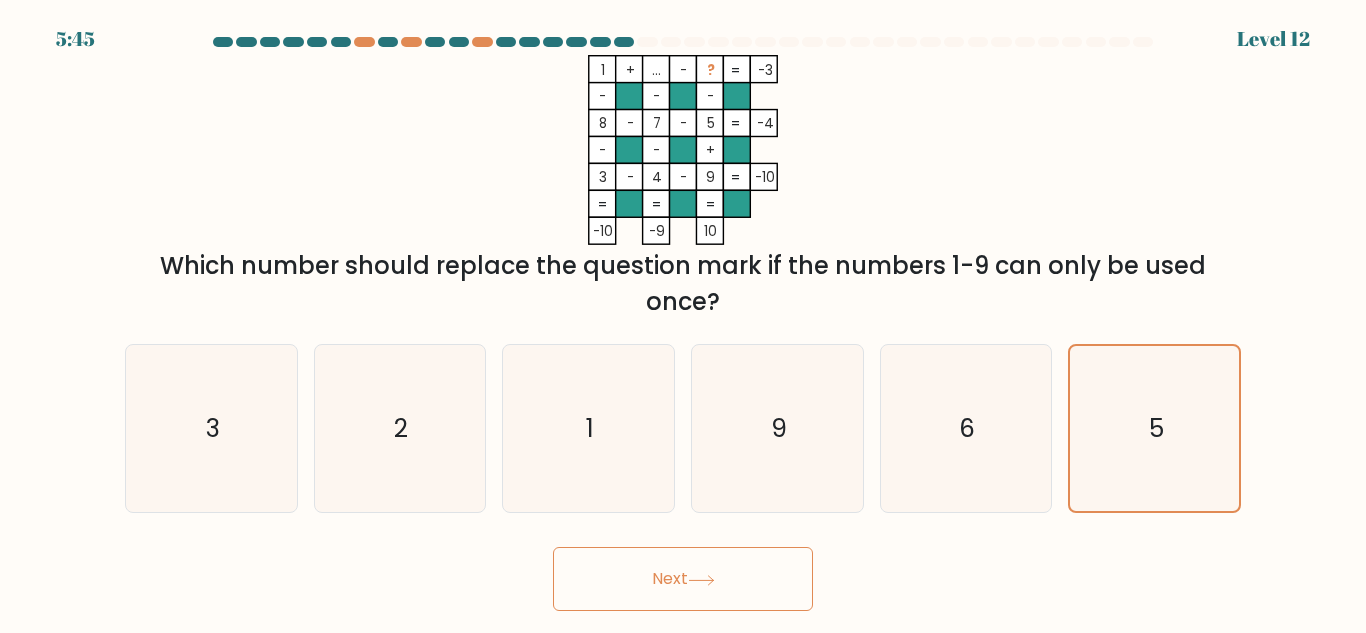 click on "Next" at bounding box center [683, 579] 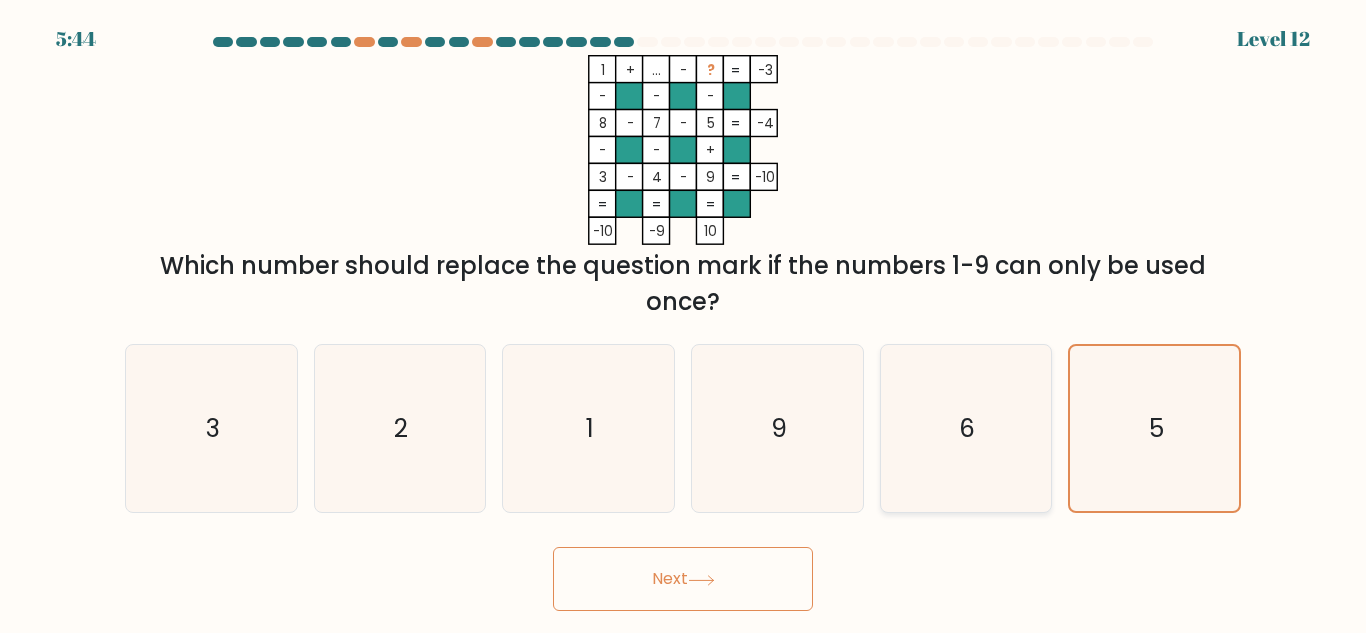 click on "6" at bounding box center [965, 428] 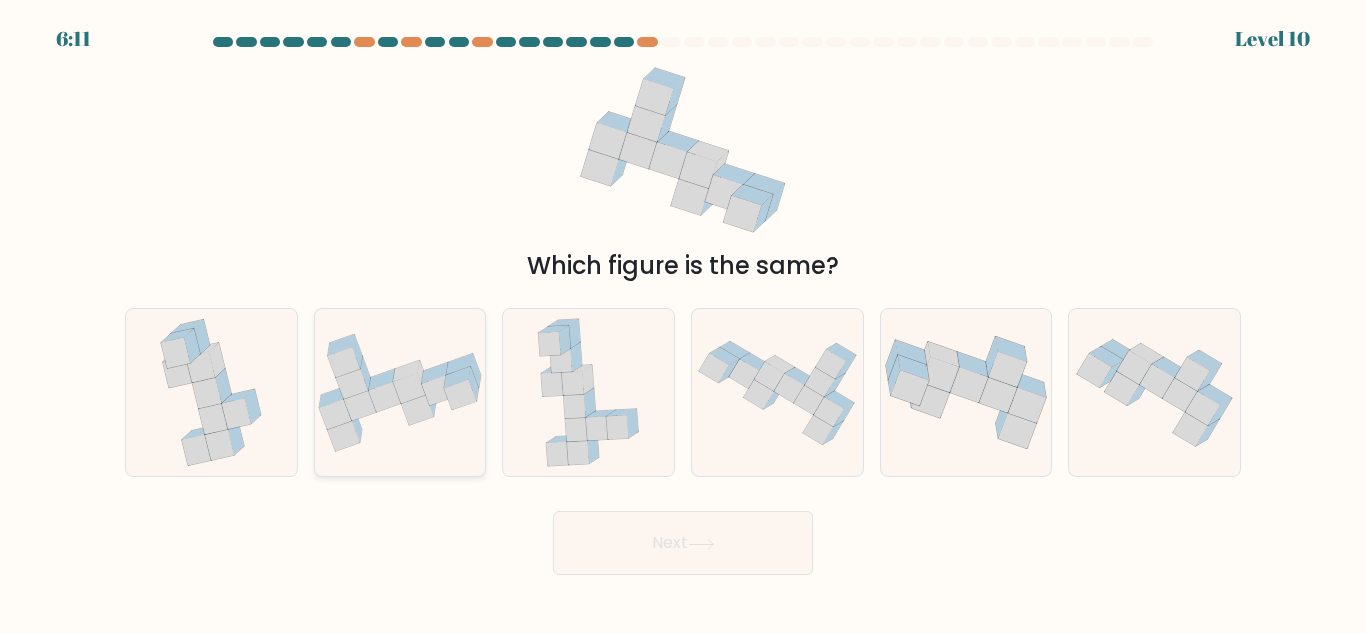 click at bounding box center [400, 393] 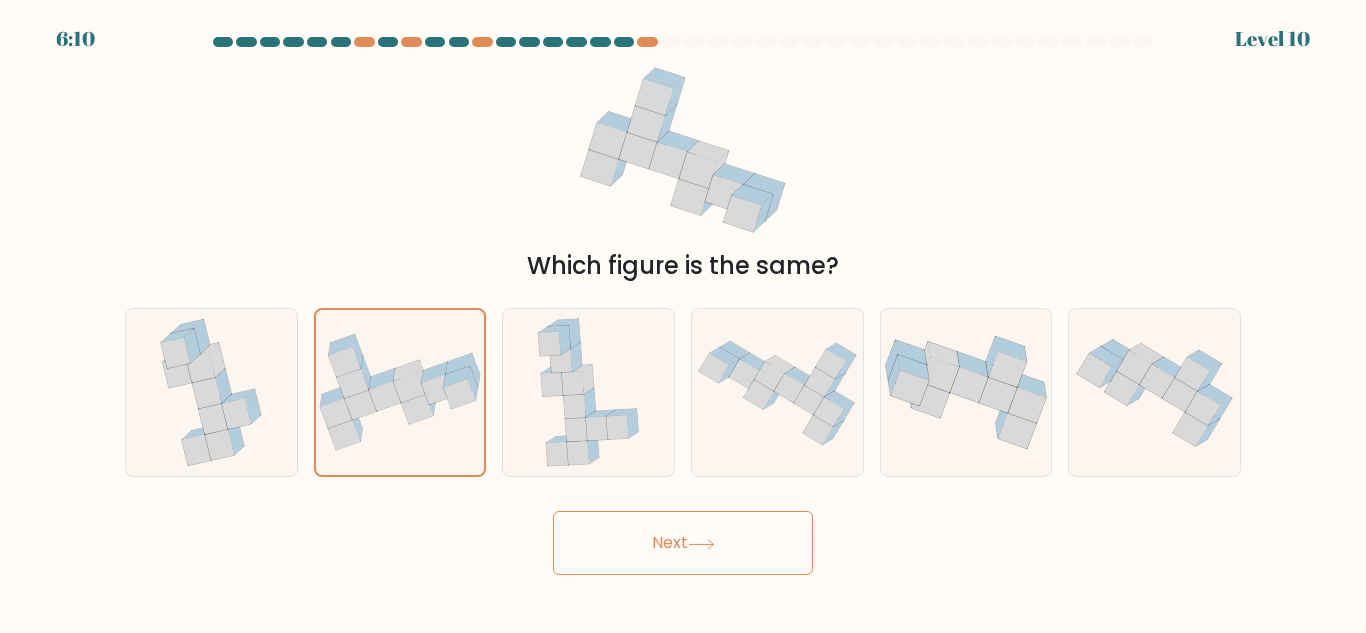 click on "Next" at bounding box center (683, 543) 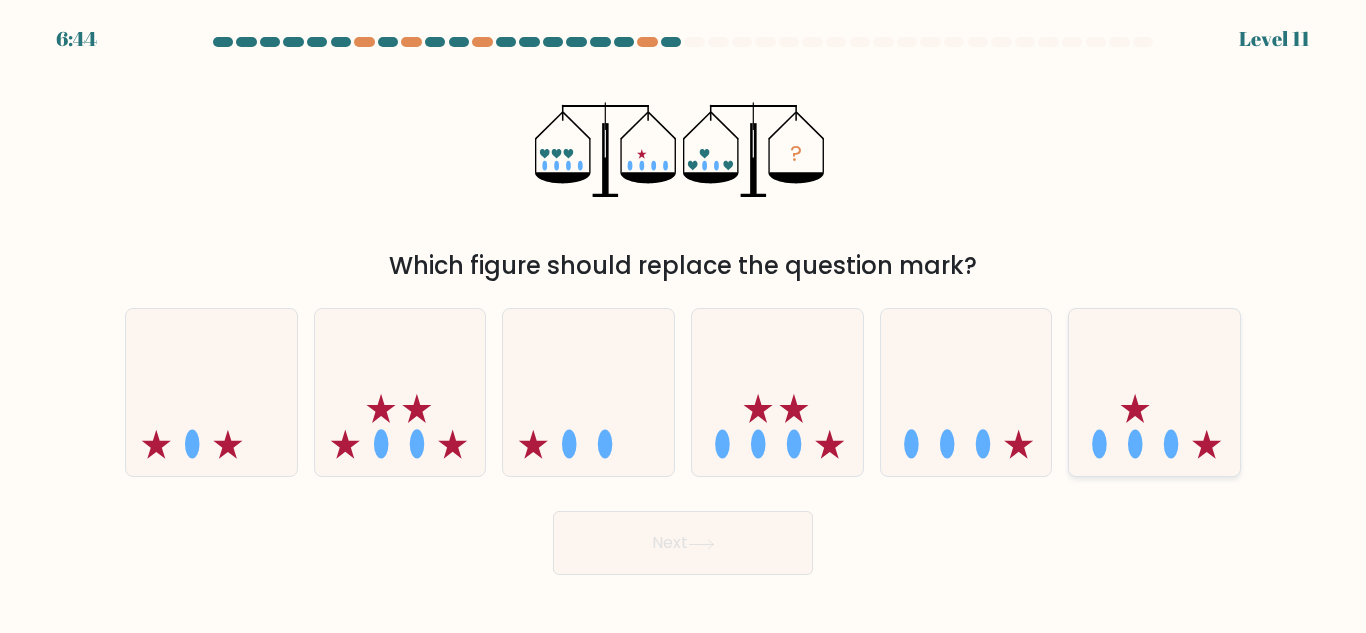 click at bounding box center (1154, 392) 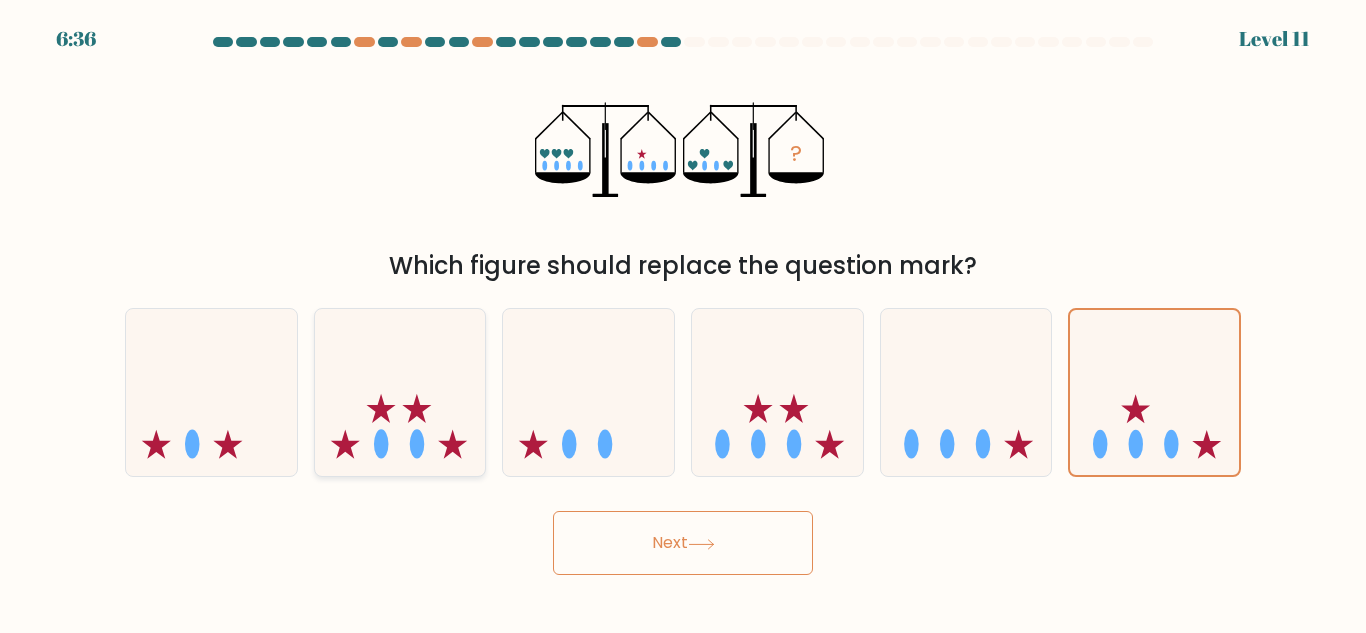 click at bounding box center (400, 392) 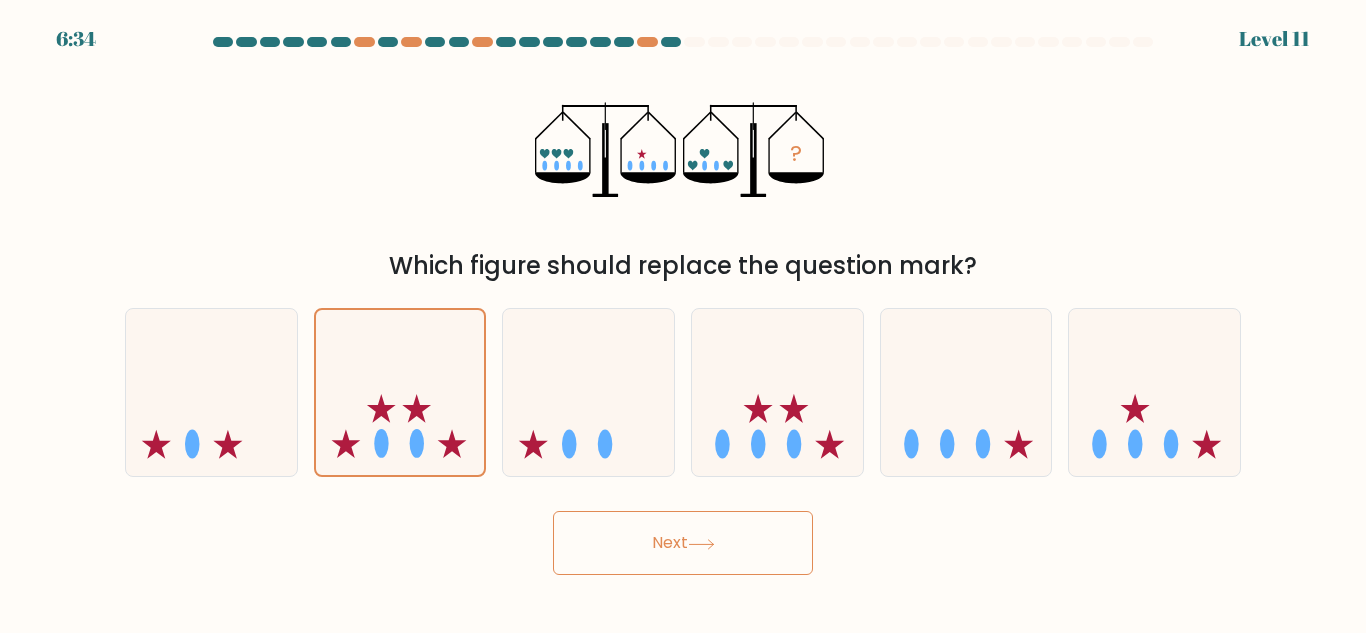 click on "Next" at bounding box center (683, 543) 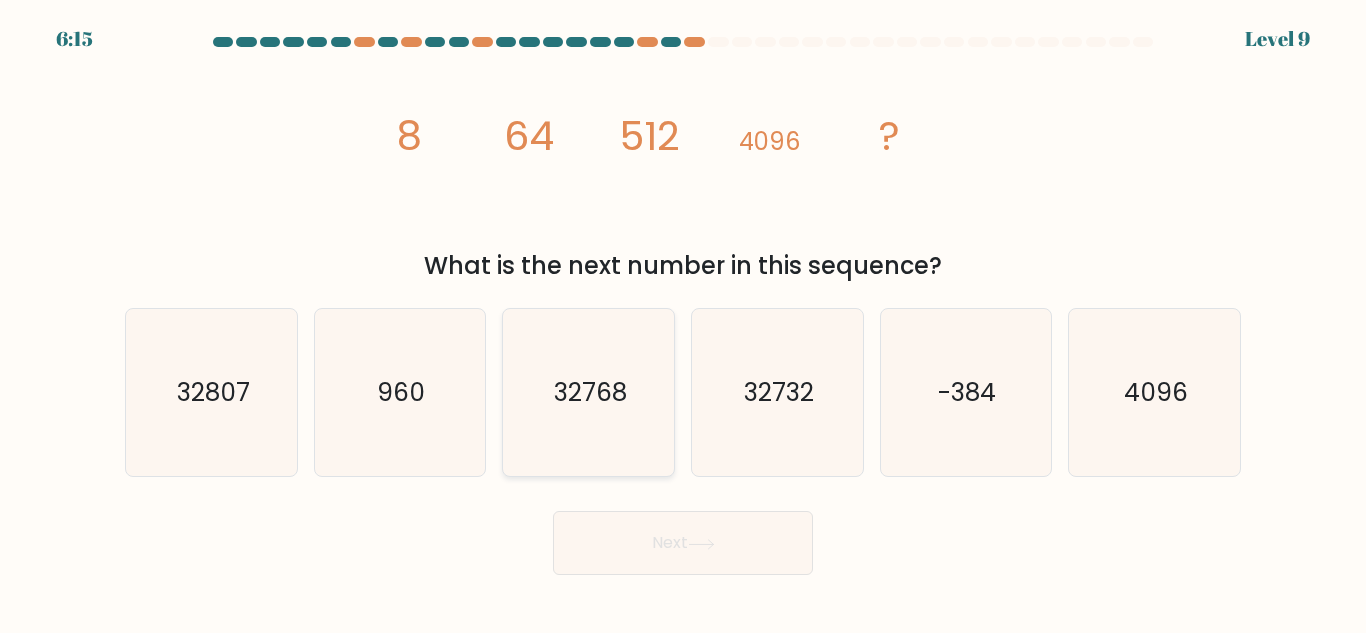 click on "32768" at bounding box center [588, 392] 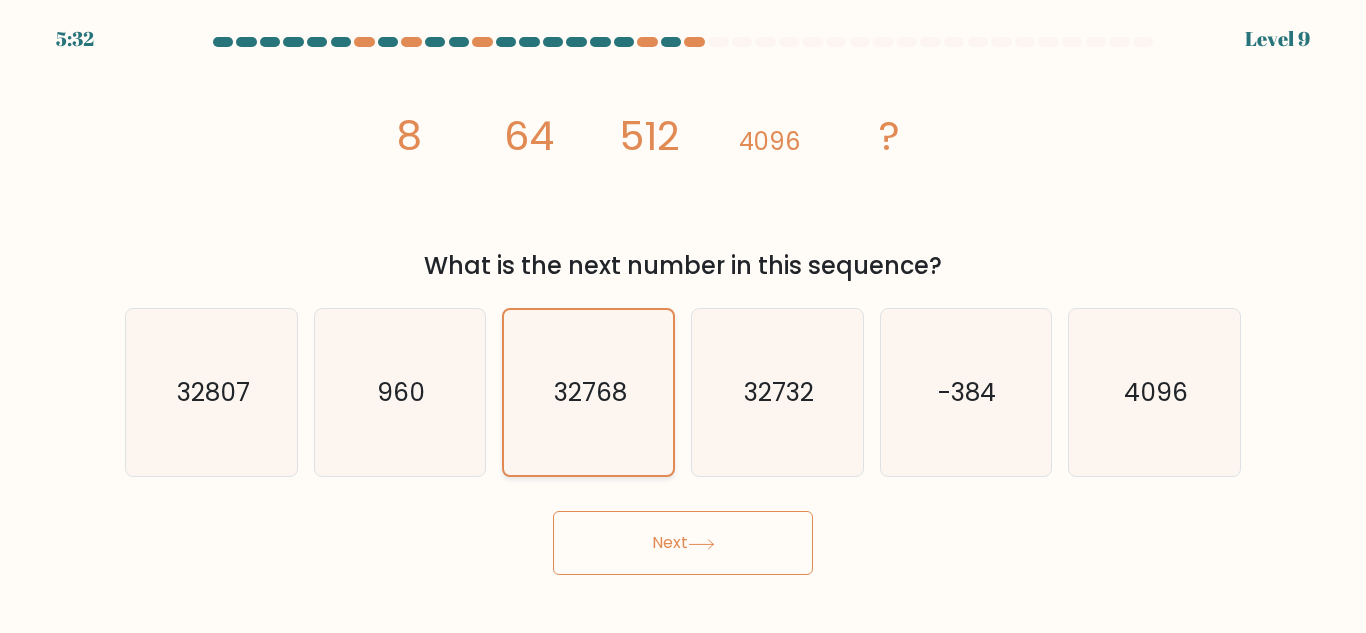 click on "32768" at bounding box center (588, 392) 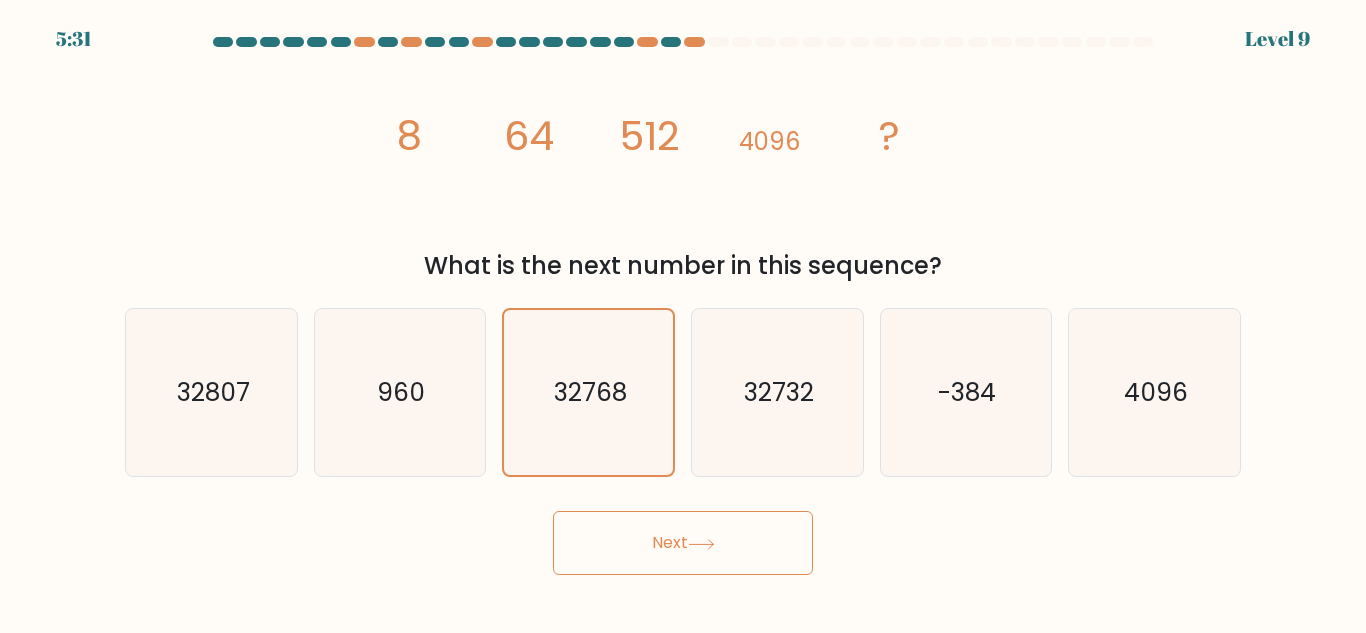 click at bounding box center (701, 544) 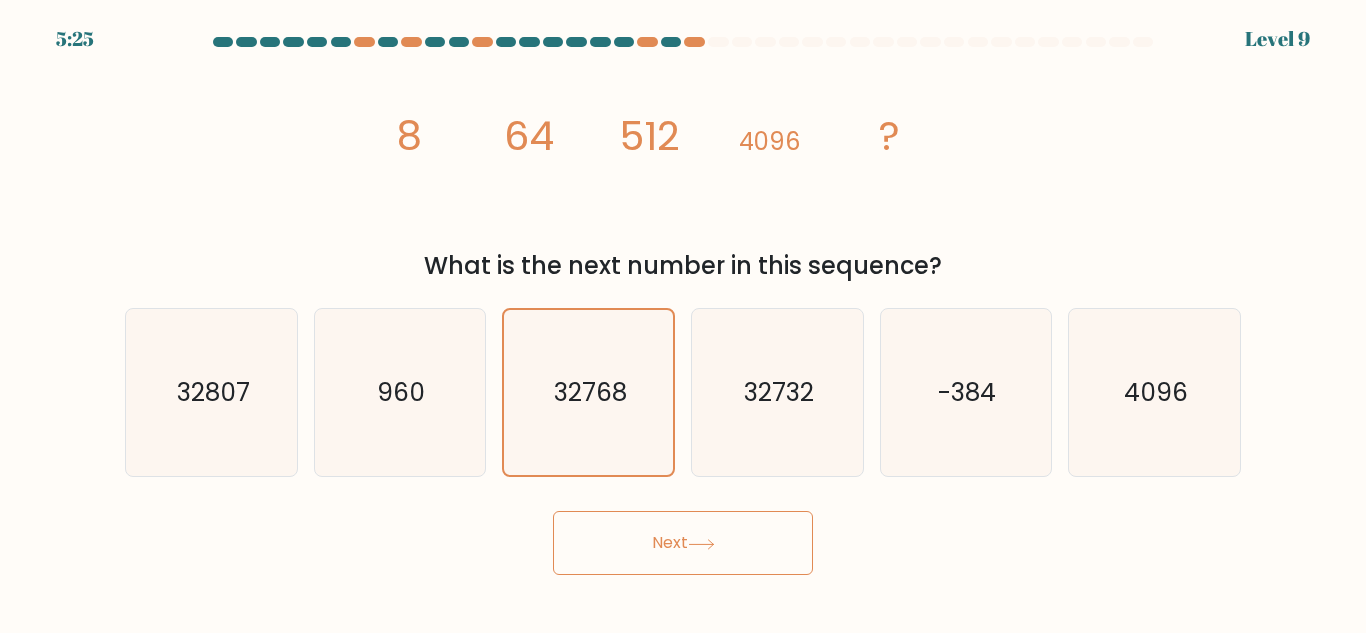 click on "Next" at bounding box center (683, 543) 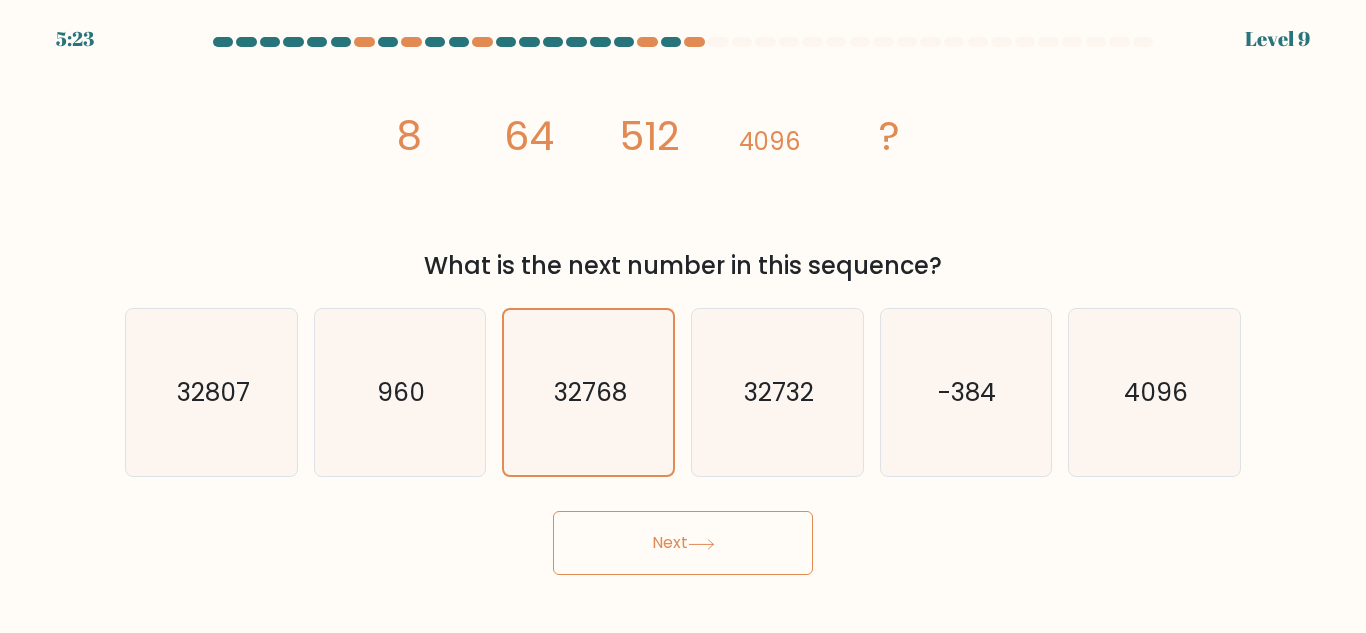 click on "Next" at bounding box center (683, 543) 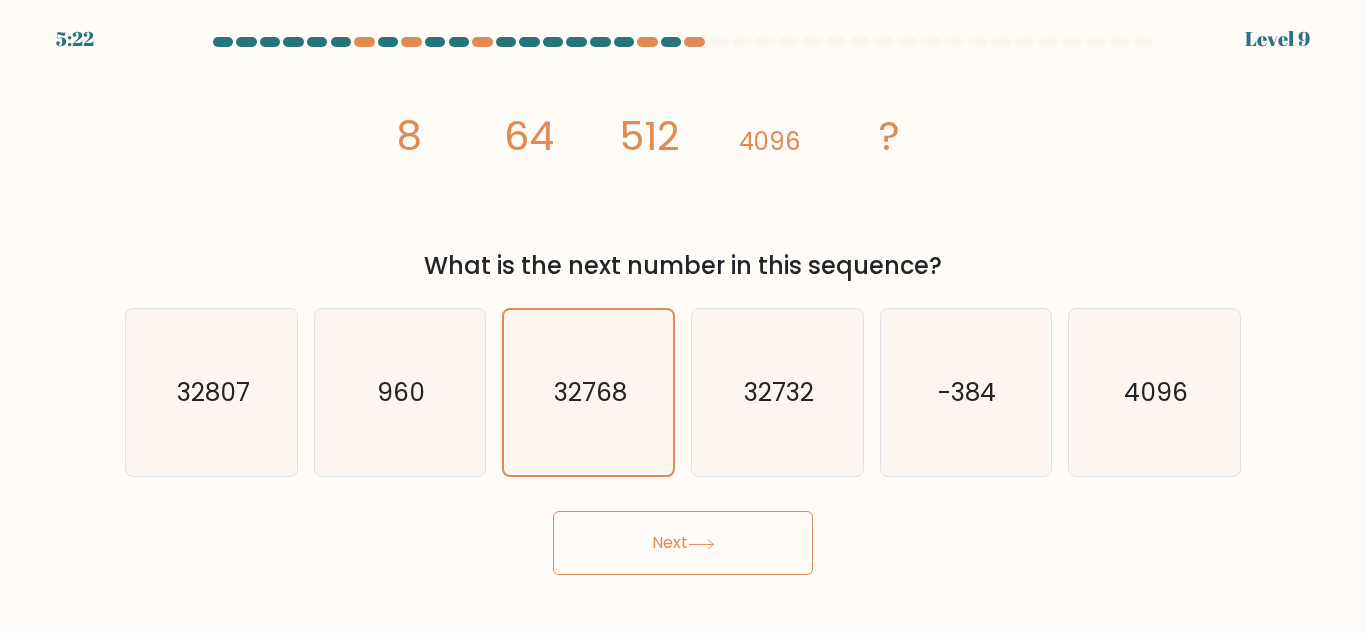 click on "Next" at bounding box center (683, 543) 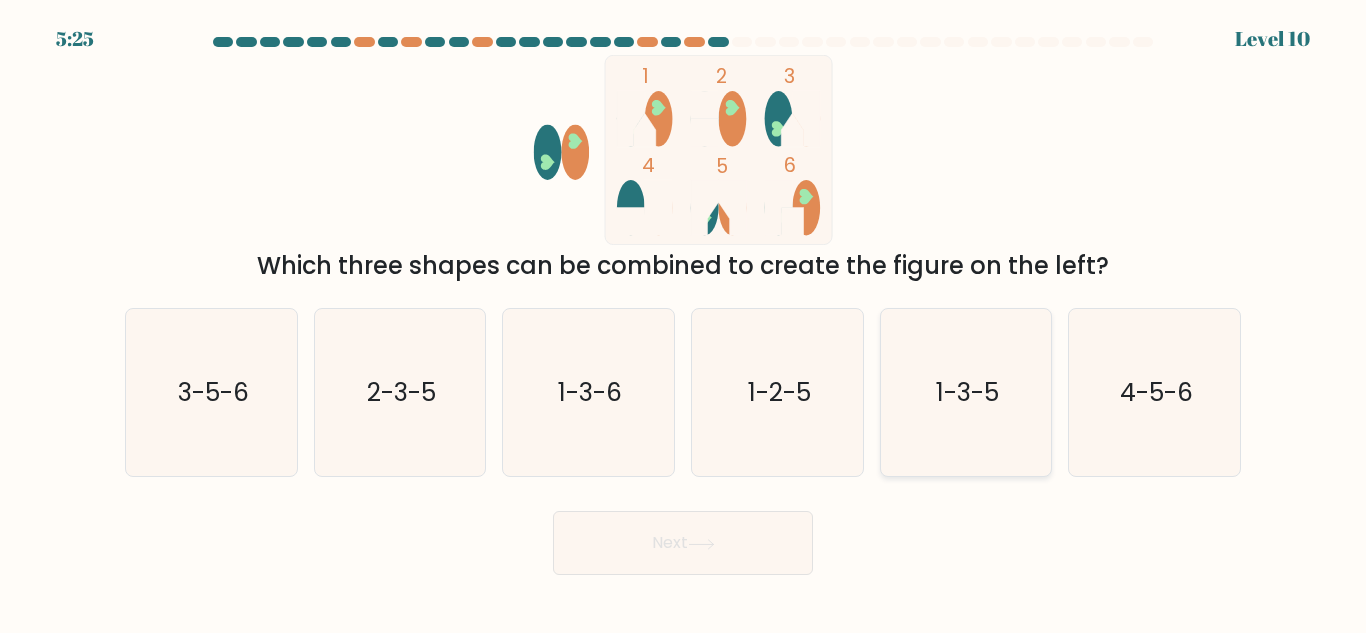 click on "1-3-5" at bounding box center [967, 392] 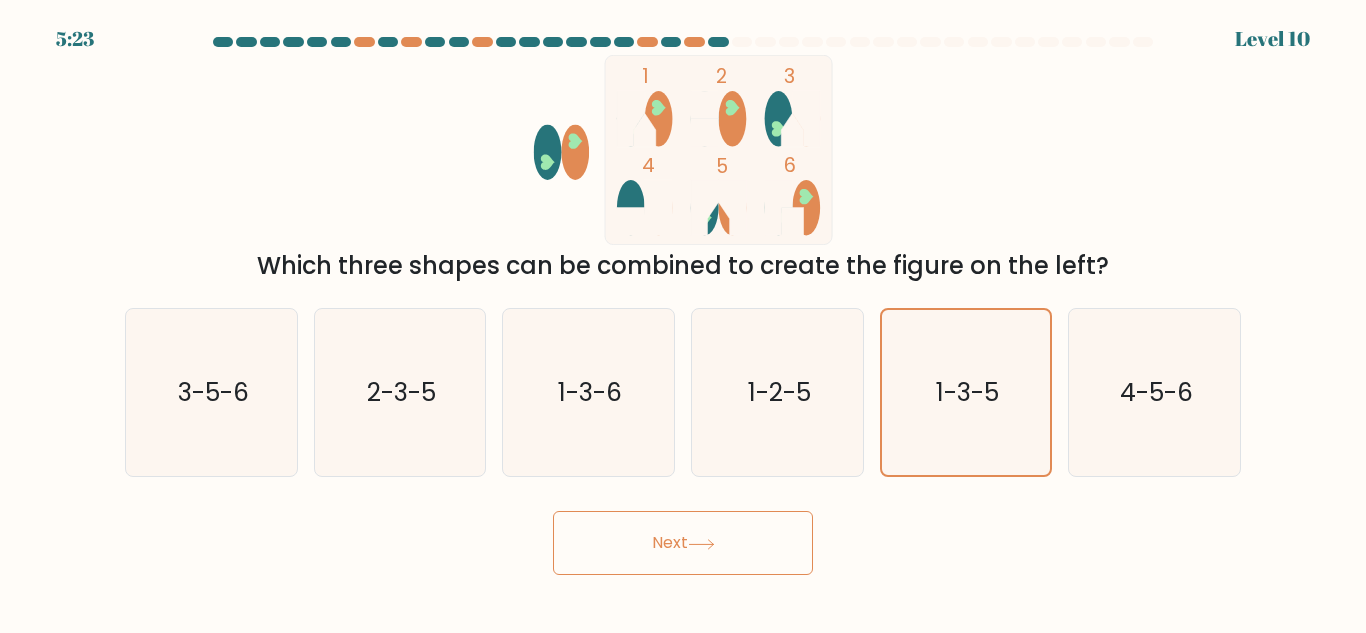 click on "Next" at bounding box center (683, 543) 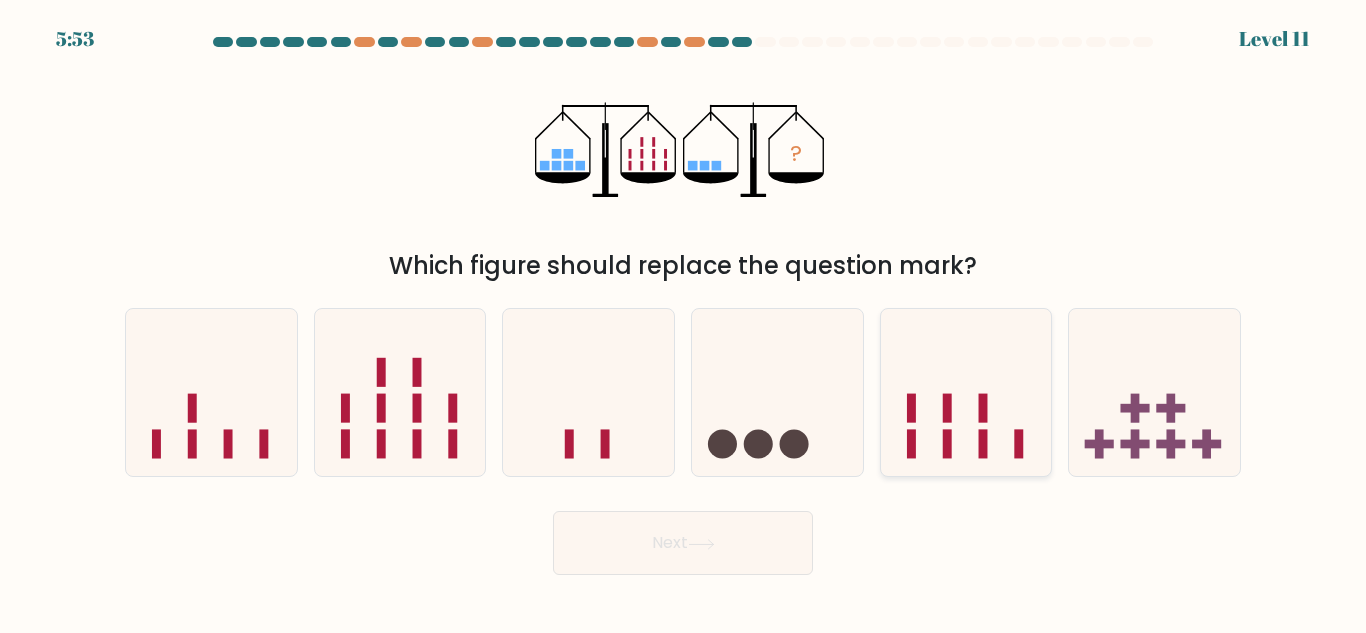 click at bounding box center (966, 392) 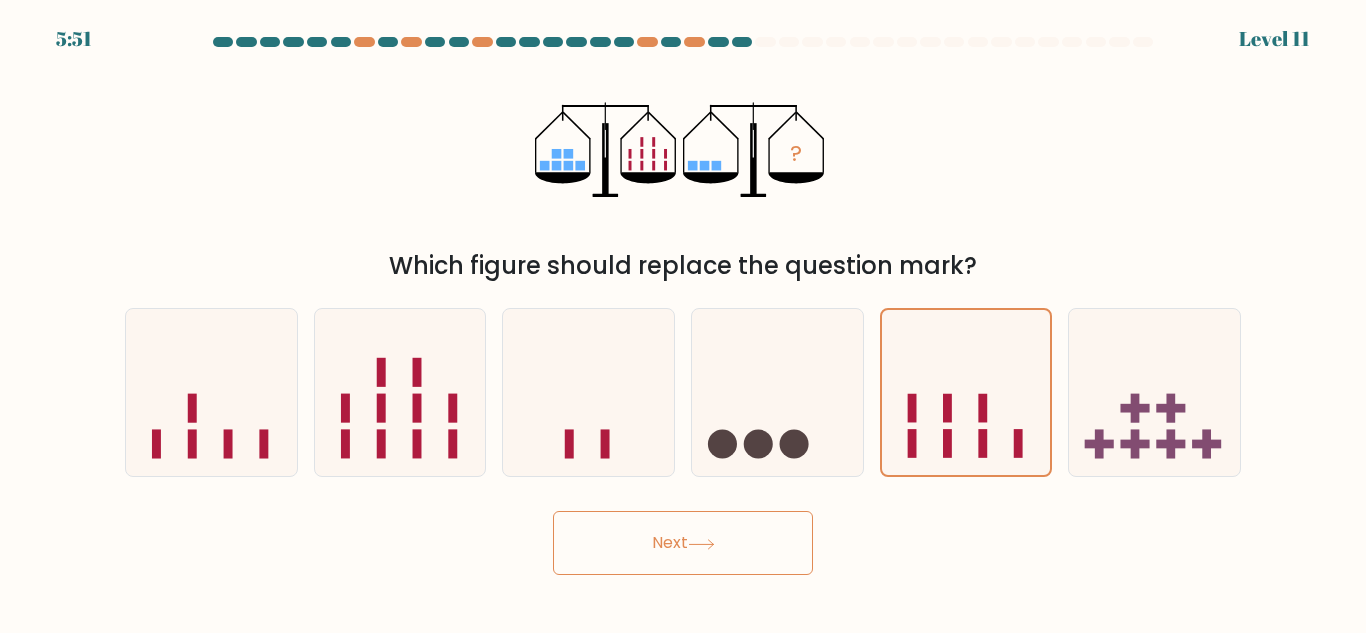 click on "Next" at bounding box center (683, 543) 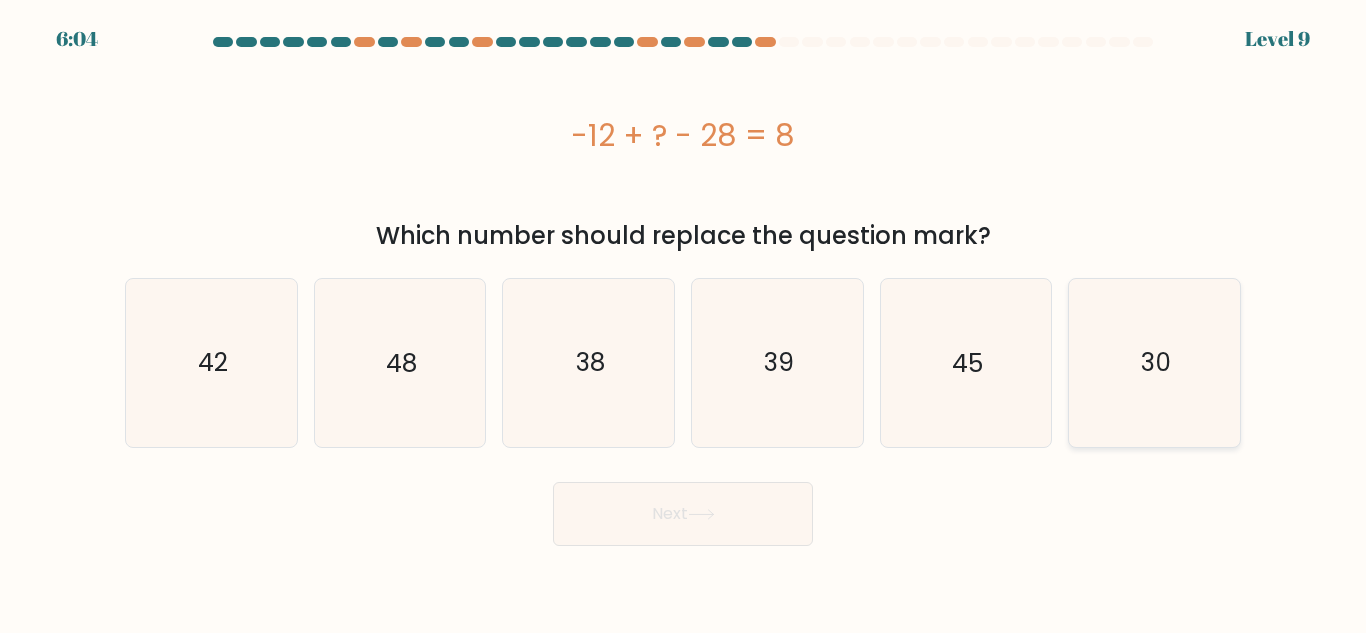 click on "30" at bounding box center [1154, 362] 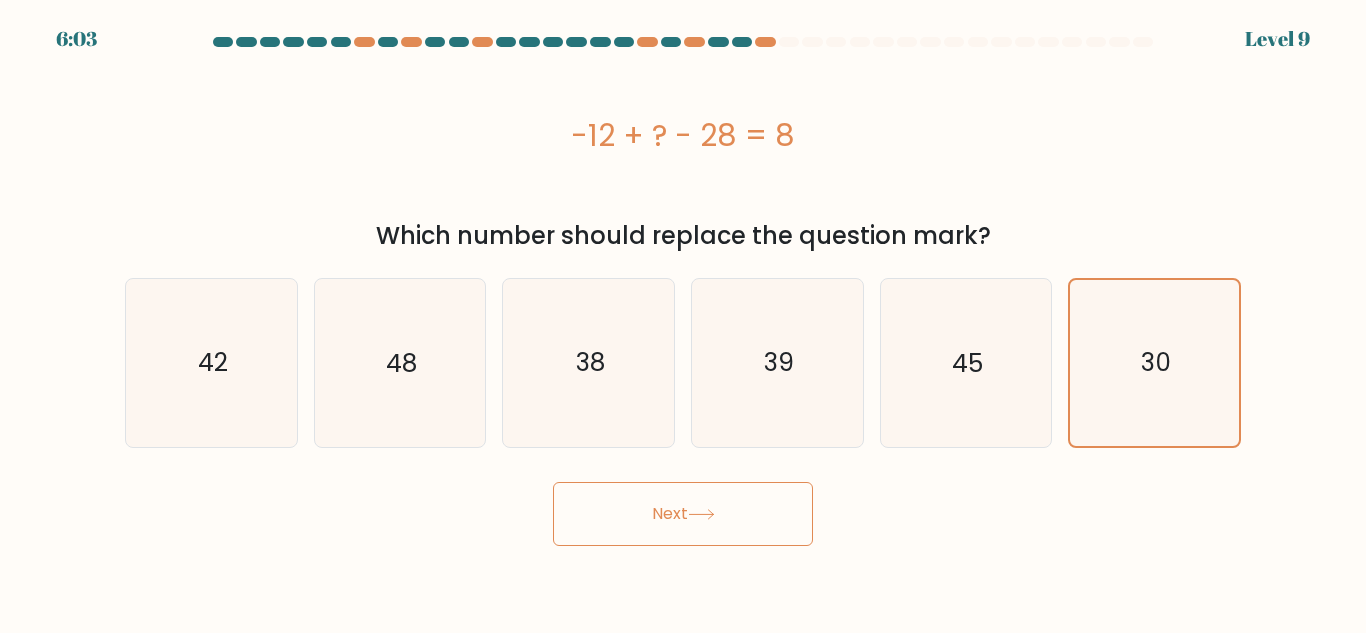 click on "Next" at bounding box center [683, 514] 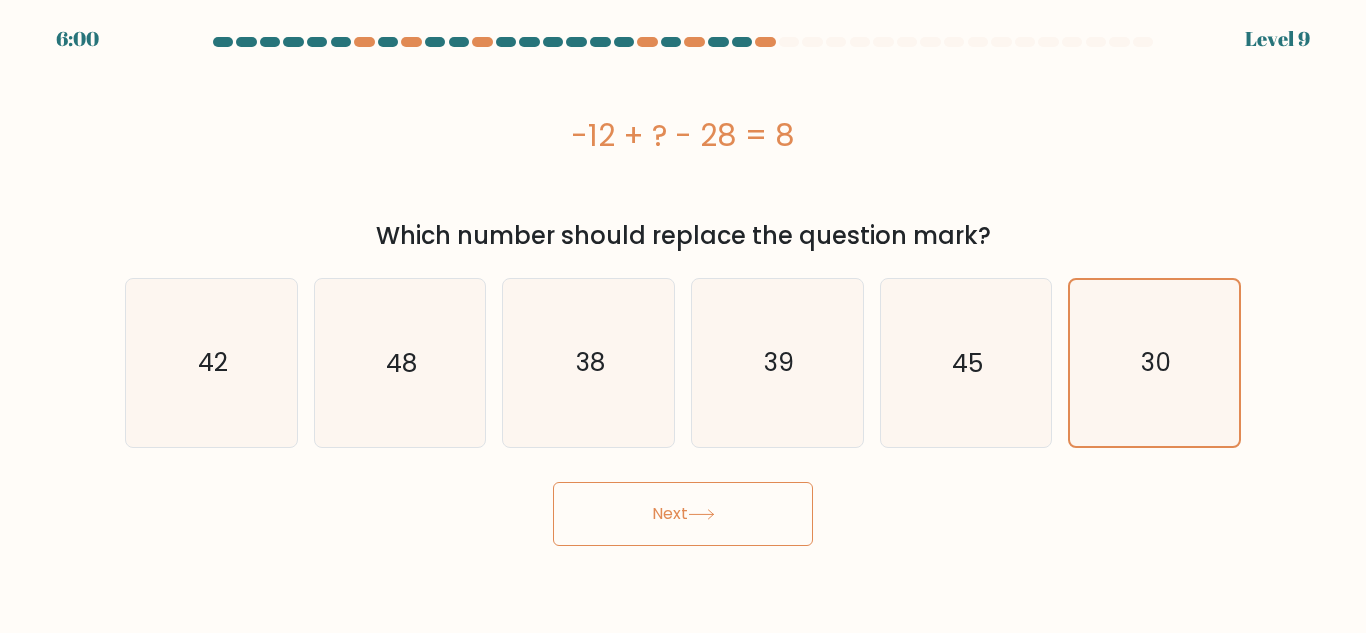 click on "Next" at bounding box center [683, 514] 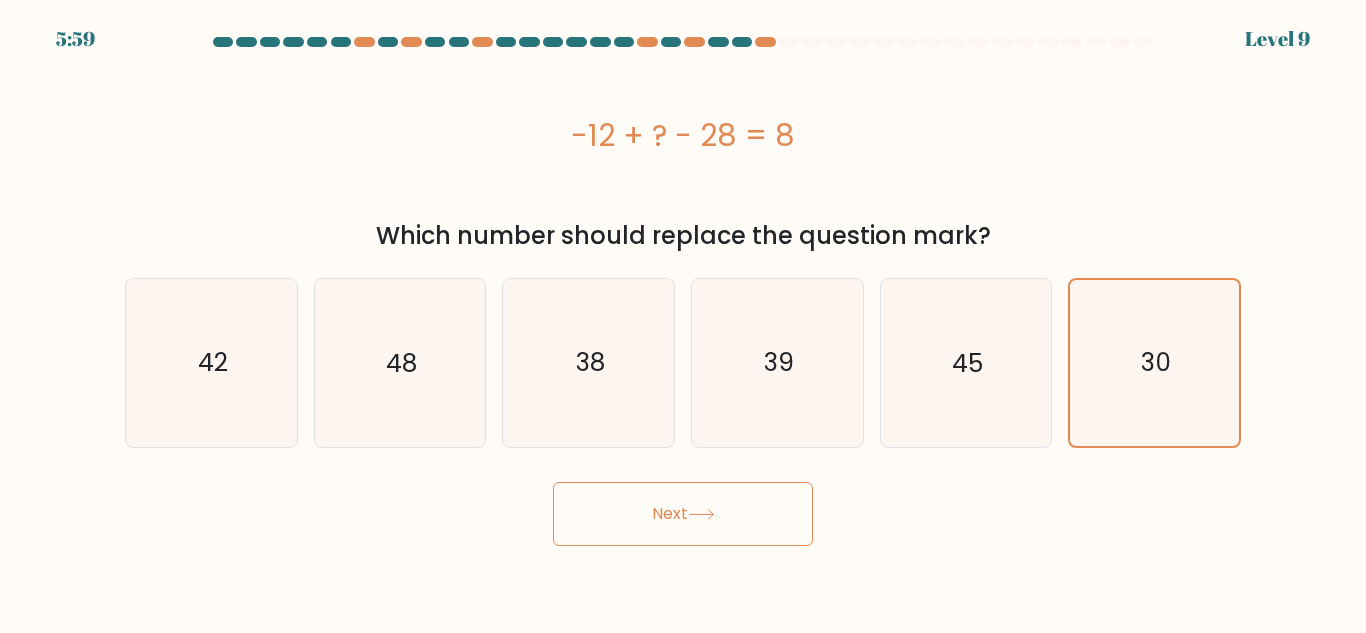 click on "Next" at bounding box center (683, 514) 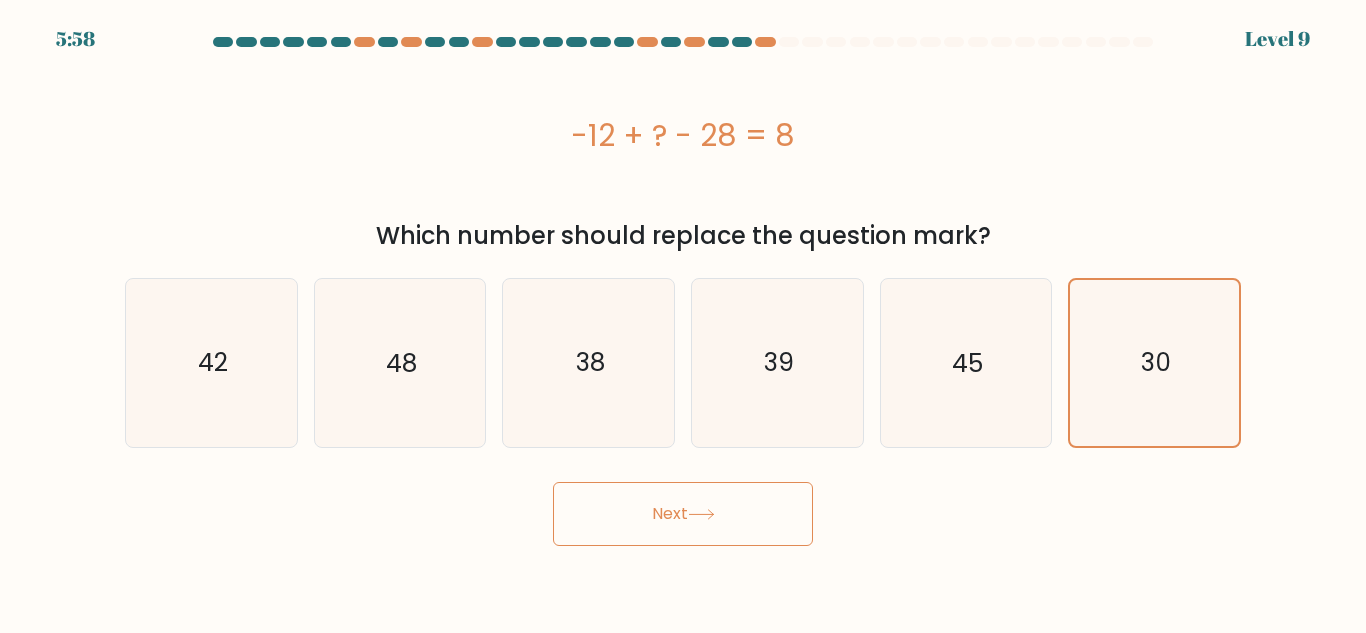 click at bounding box center (701, 514) 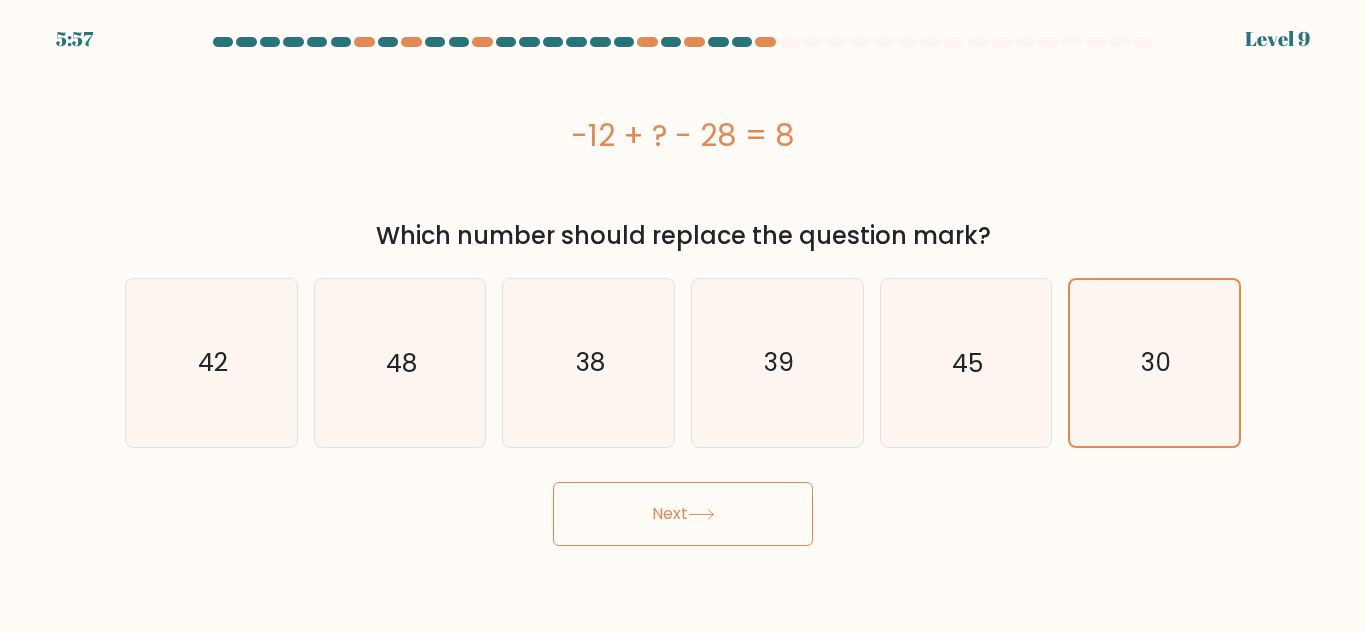 click at bounding box center [701, 514] 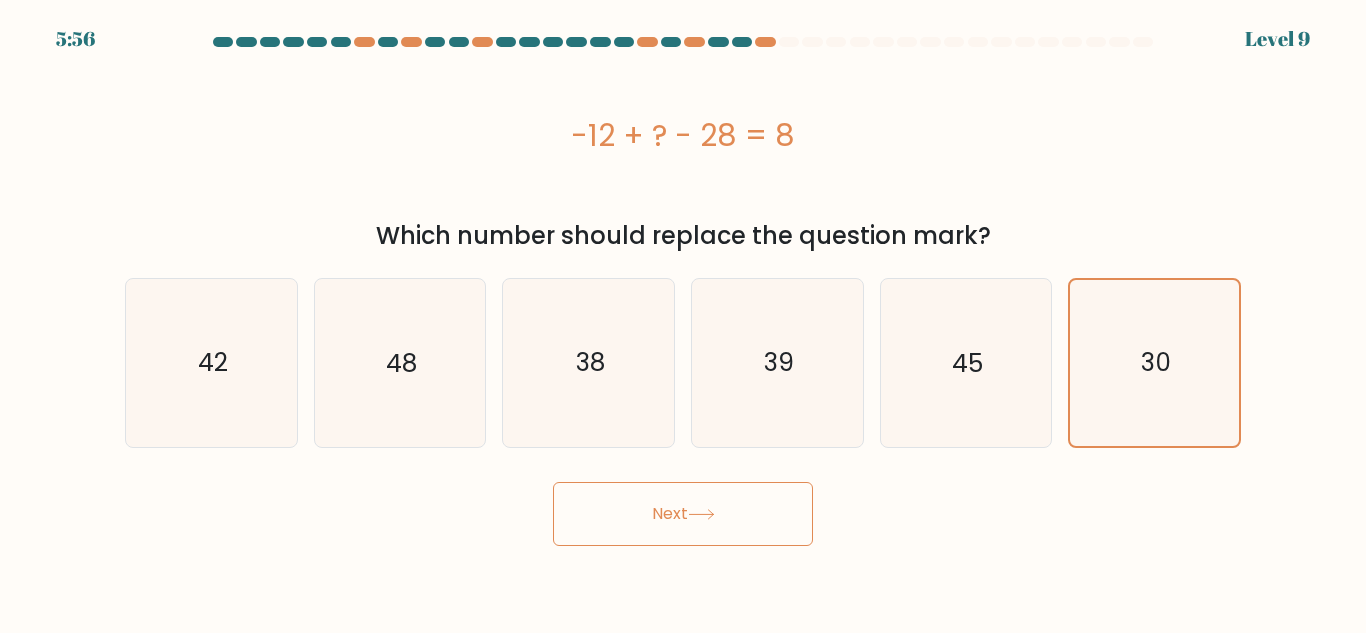 click at bounding box center [701, 514] 